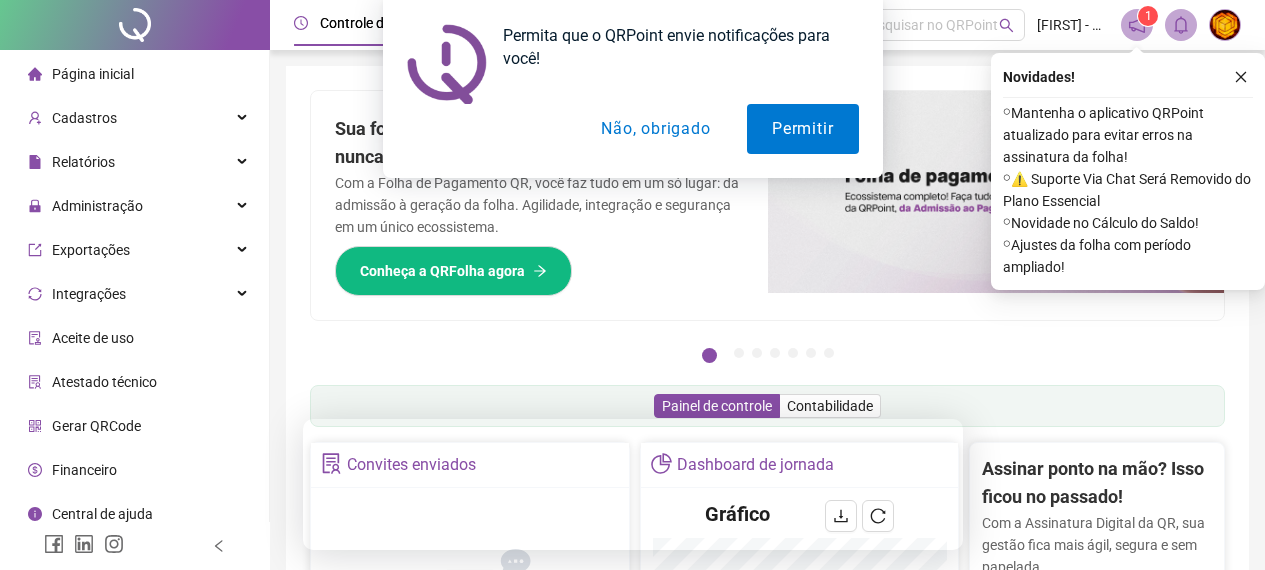 scroll, scrollTop: 0, scrollLeft: 0, axis: both 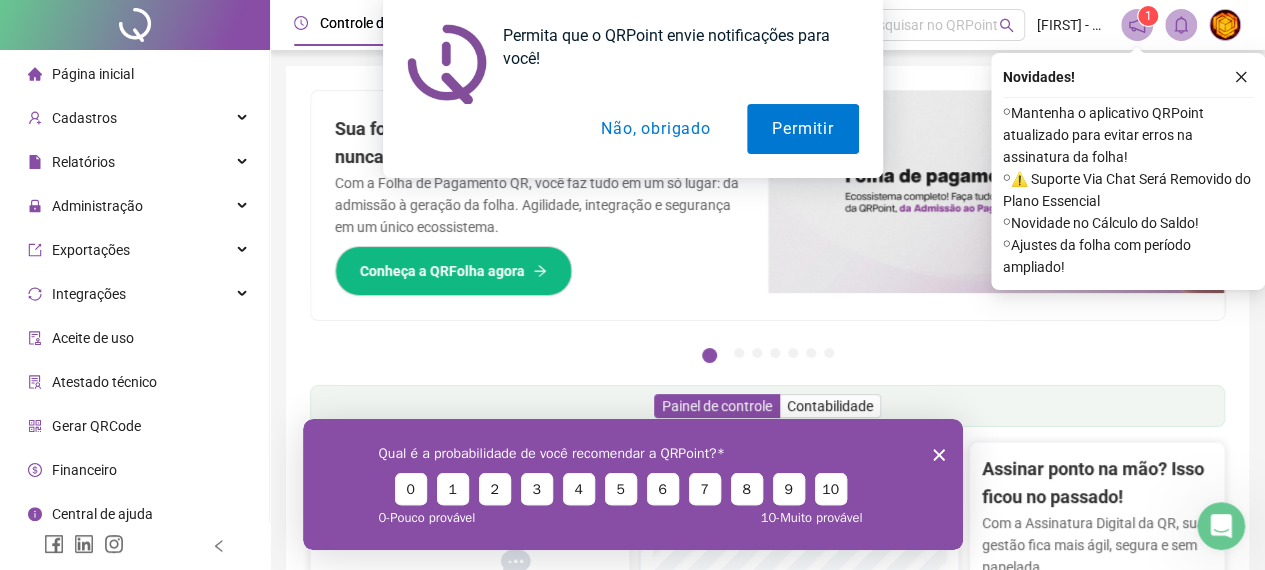 click on "Não, obrigado" at bounding box center (655, 129) 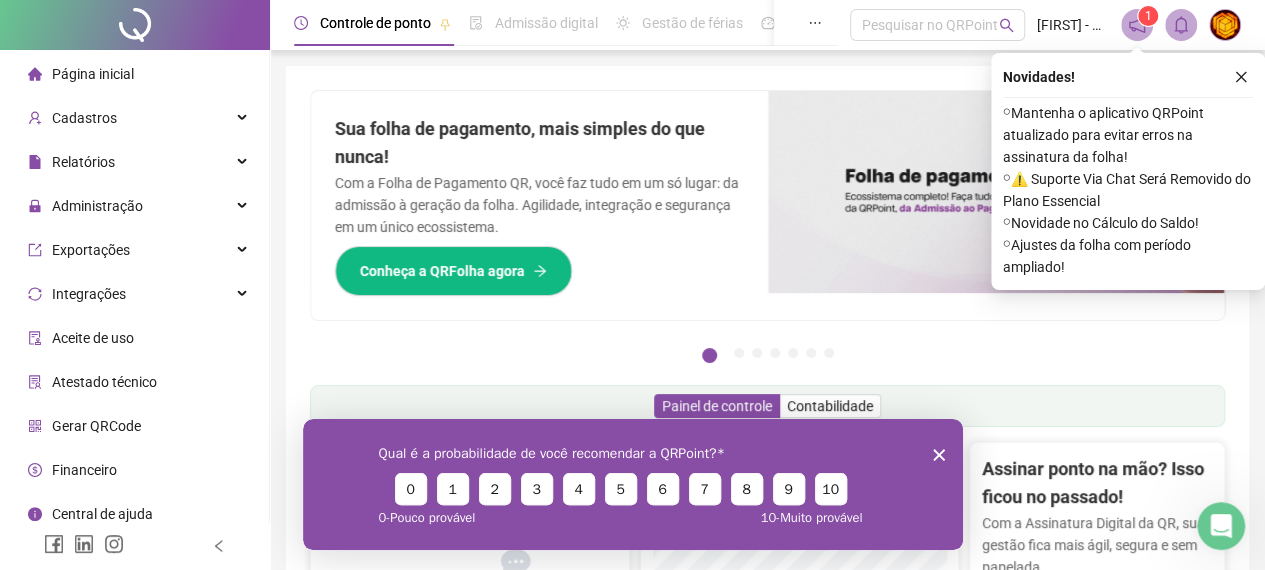click 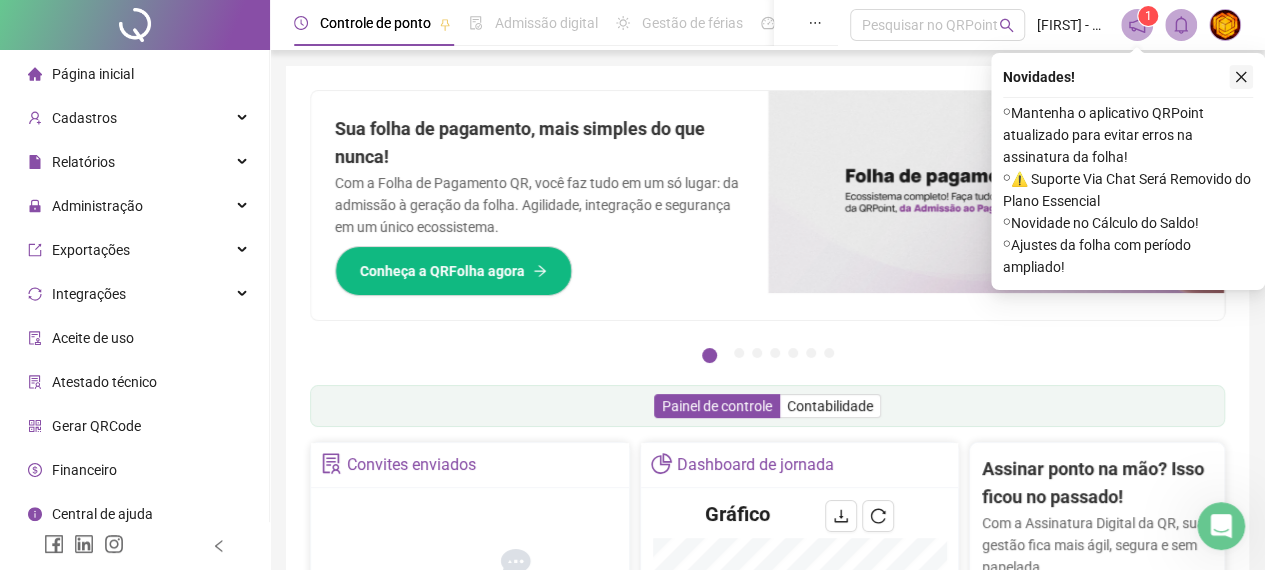 click 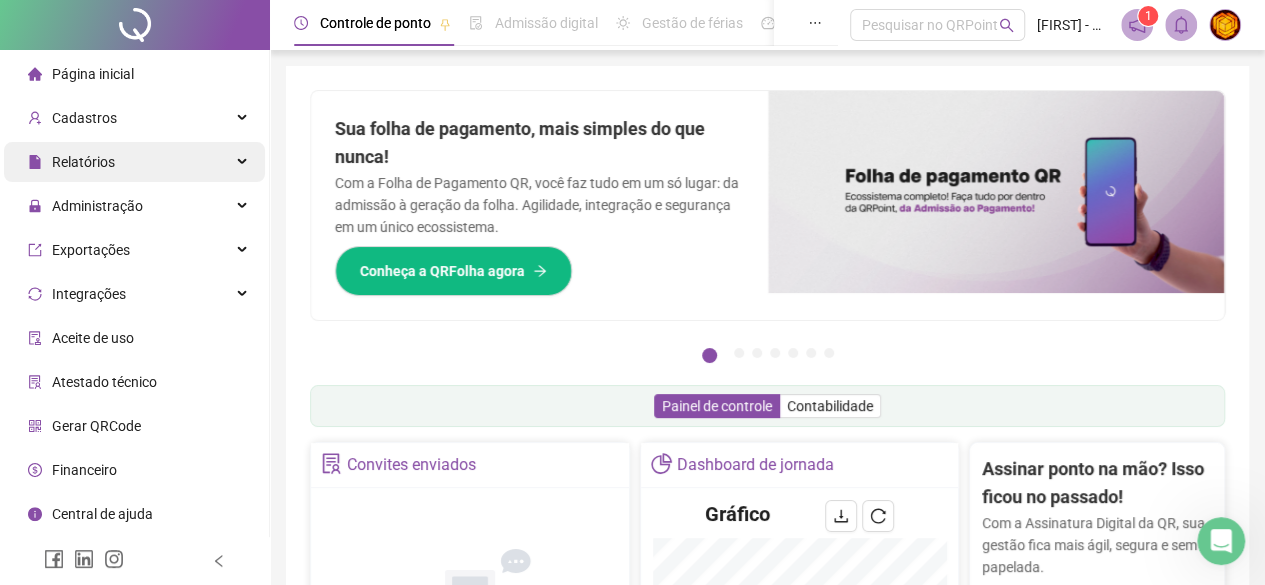 click on "Relatórios" at bounding box center [134, 162] 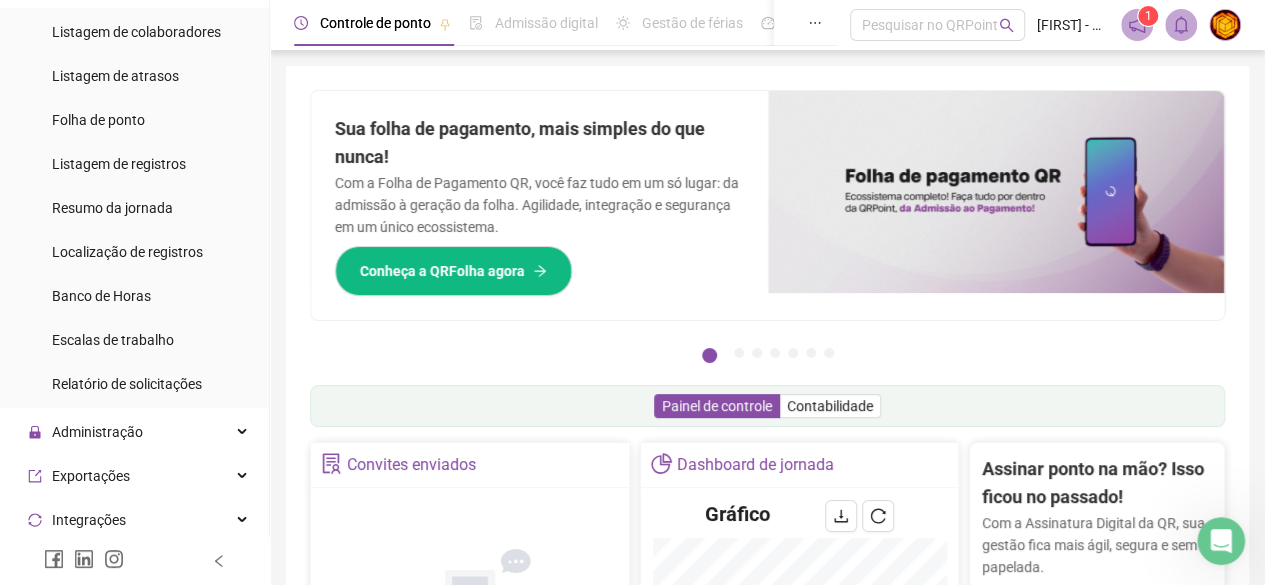 scroll, scrollTop: 300, scrollLeft: 0, axis: vertical 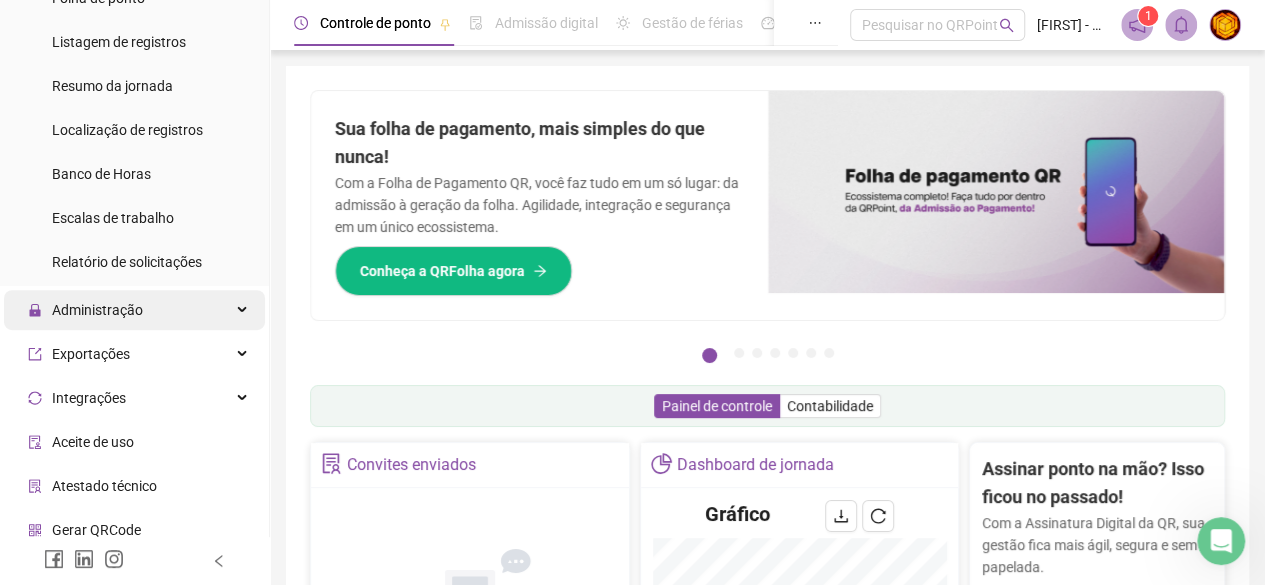click on "Administração" at bounding box center (134, 310) 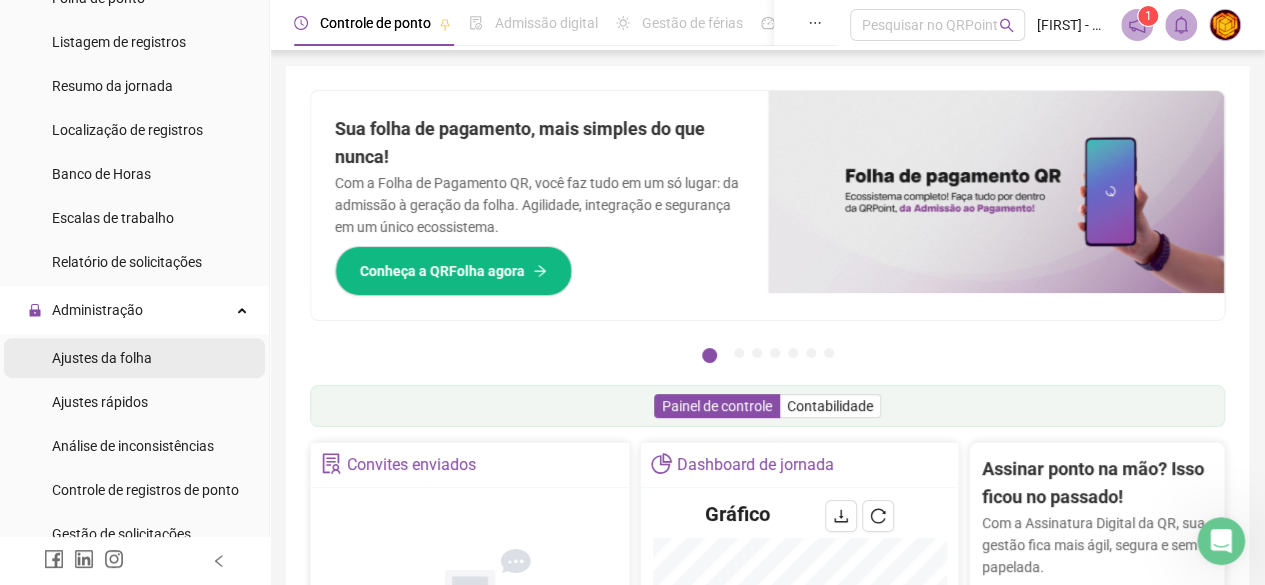 click on "Ajustes da folha" at bounding box center (102, 358) 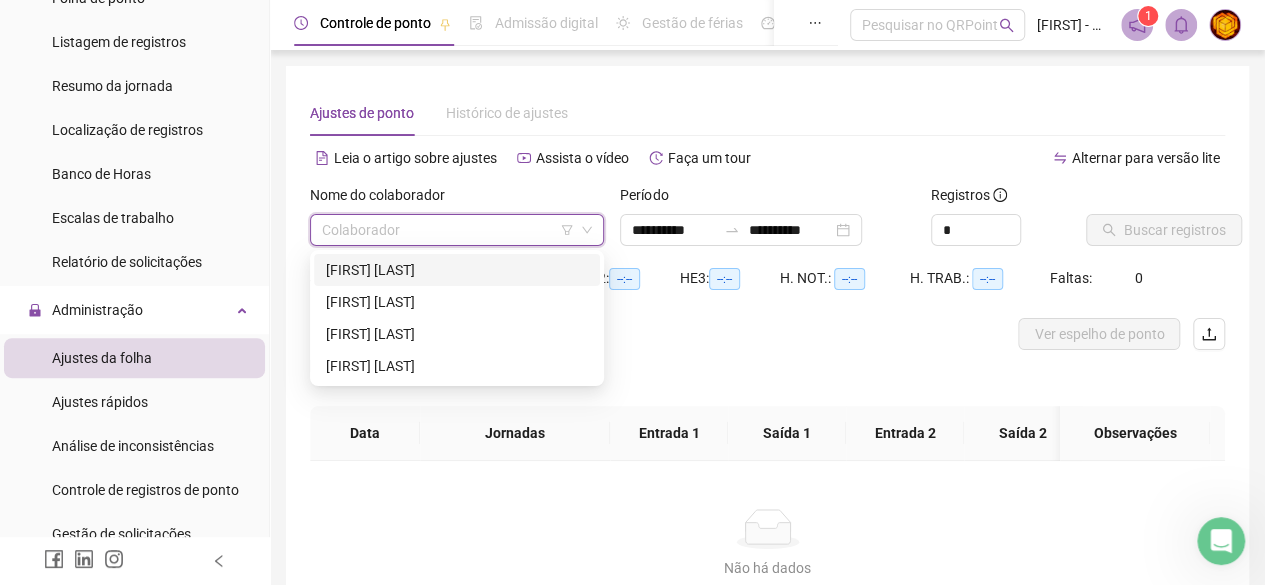 click at bounding box center [448, 230] 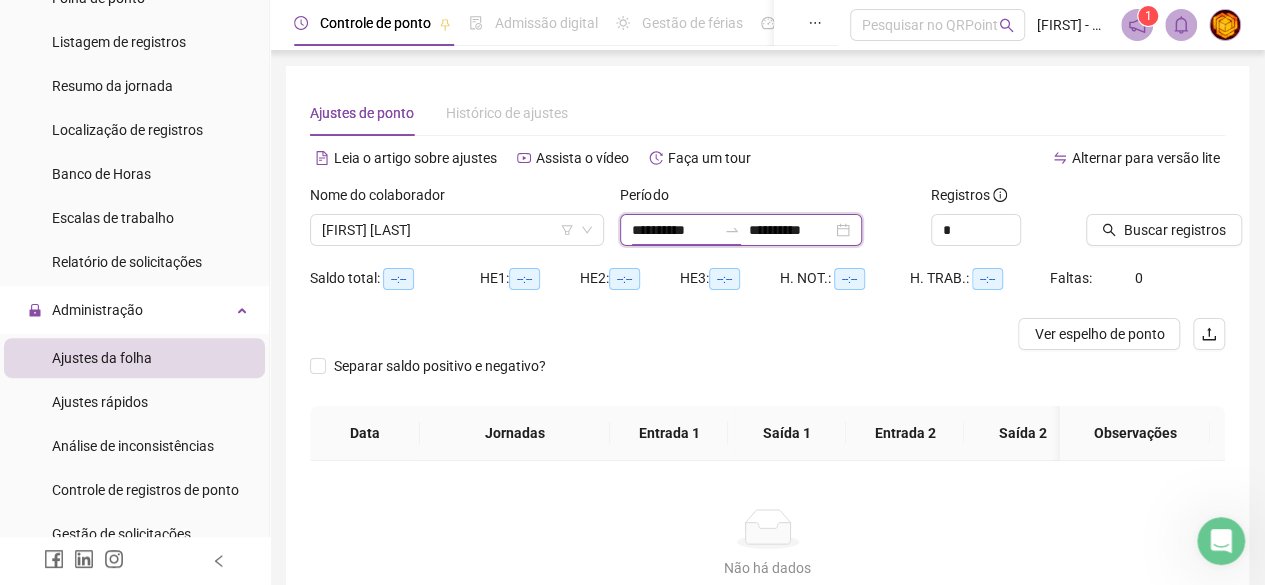 click on "**********" at bounding box center (674, 230) 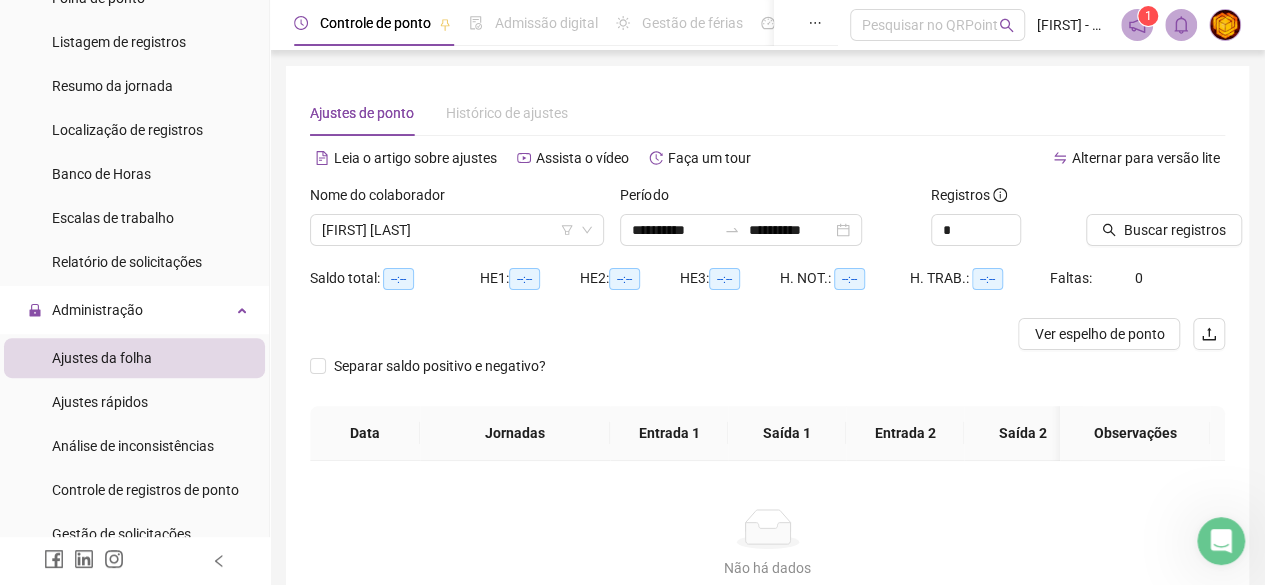 click on "Ajustes de ponto Histórico de ajustes" at bounding box center (767, 113) 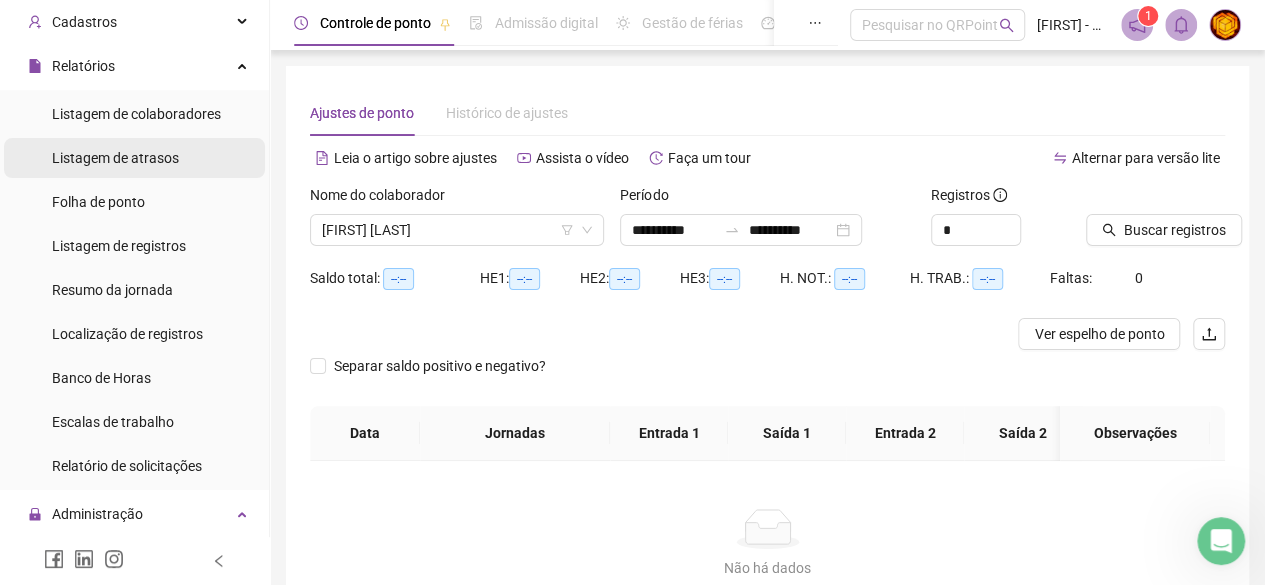 scroll, scrollTop: 0, scrollLeft: 0, axis: both 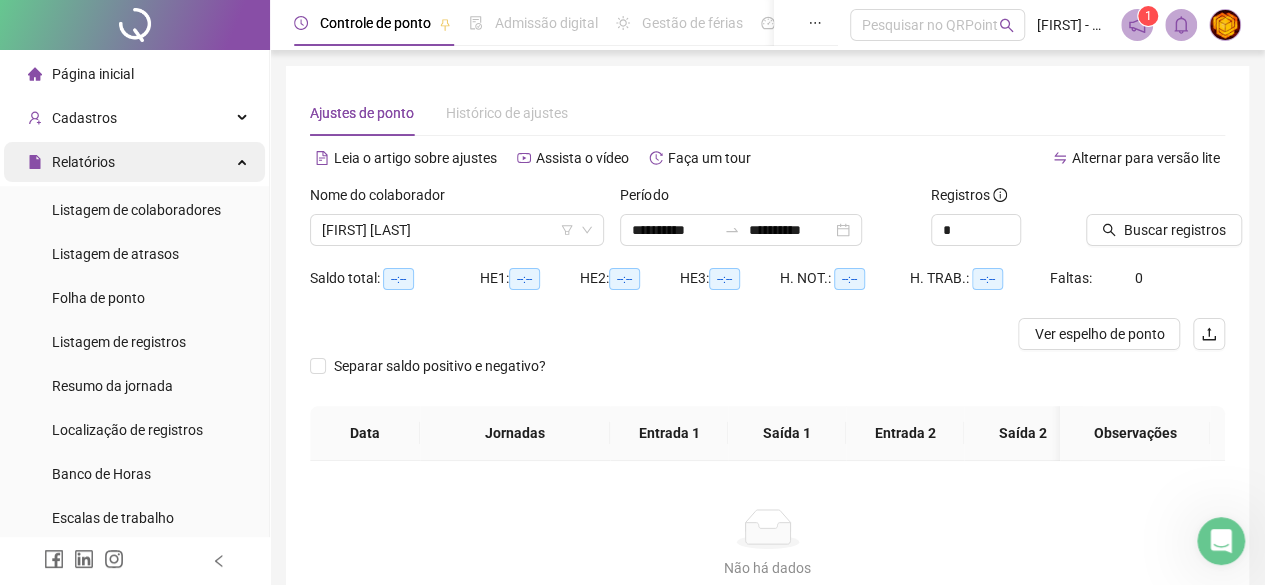 click on "Relatórios" at bounding box center (134, 162) 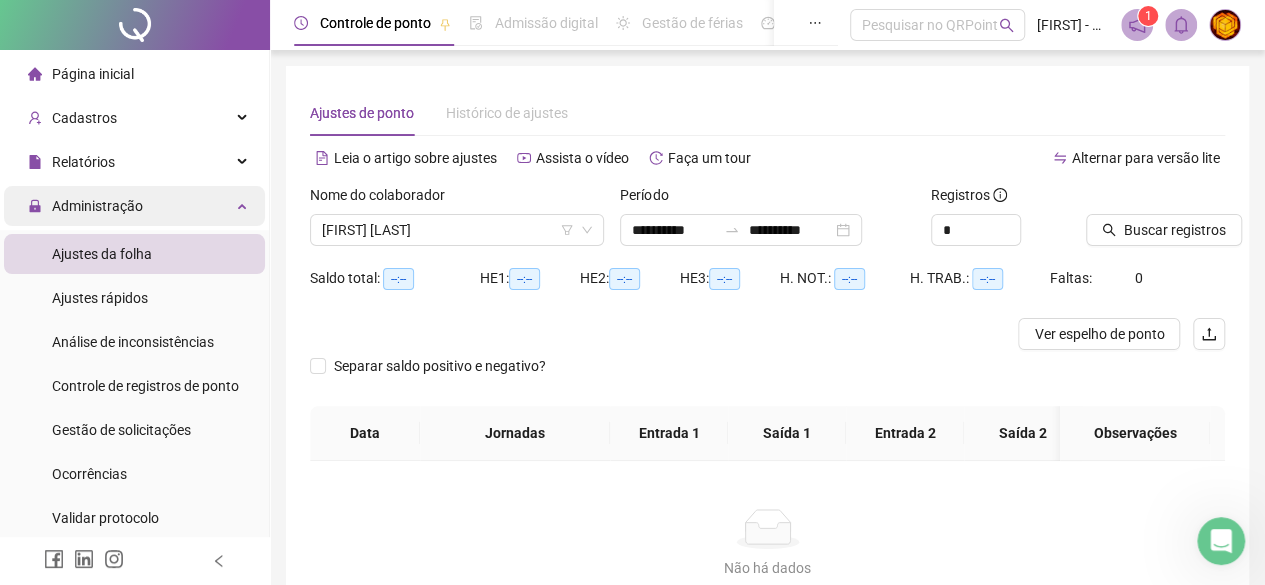 click on "Administração" at bounding box center (134, 206) 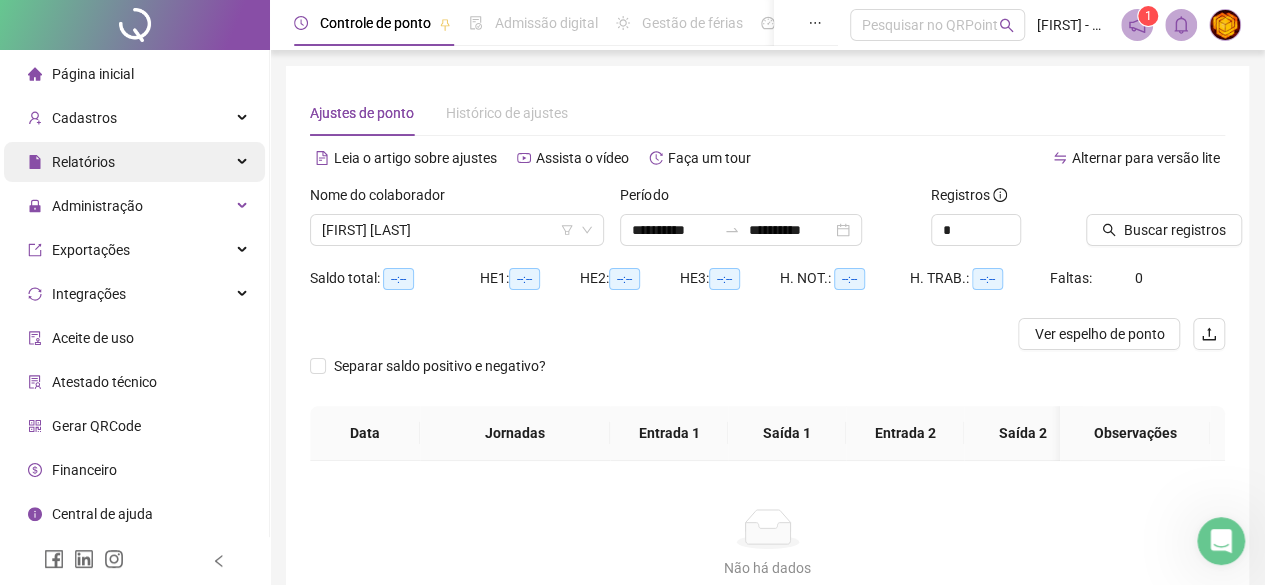 click at bounding box center (244, 162) 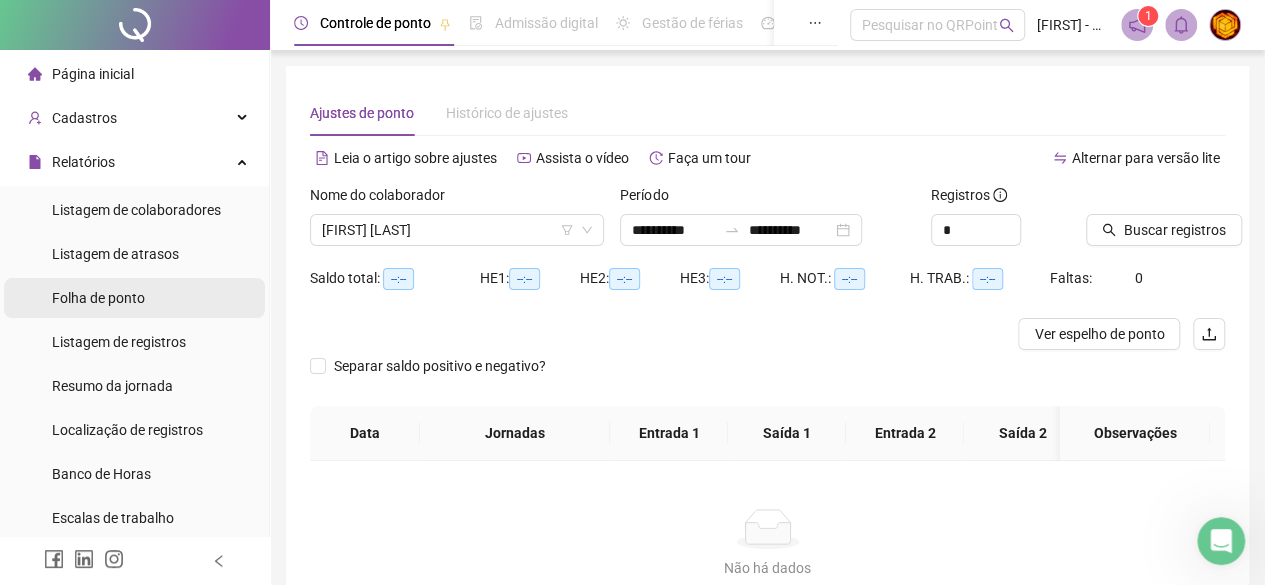 click on "Folha de ponto" at bounding box center [98, 298] 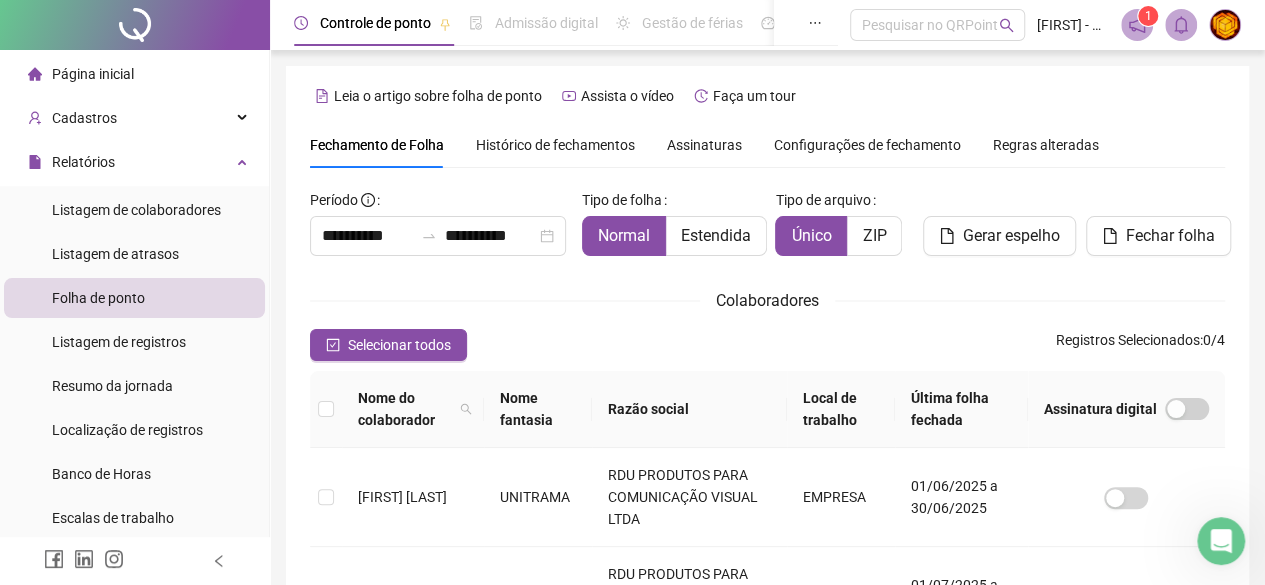 scroll, scrollTop: 116, scrollLeft: 0, axis: vertical 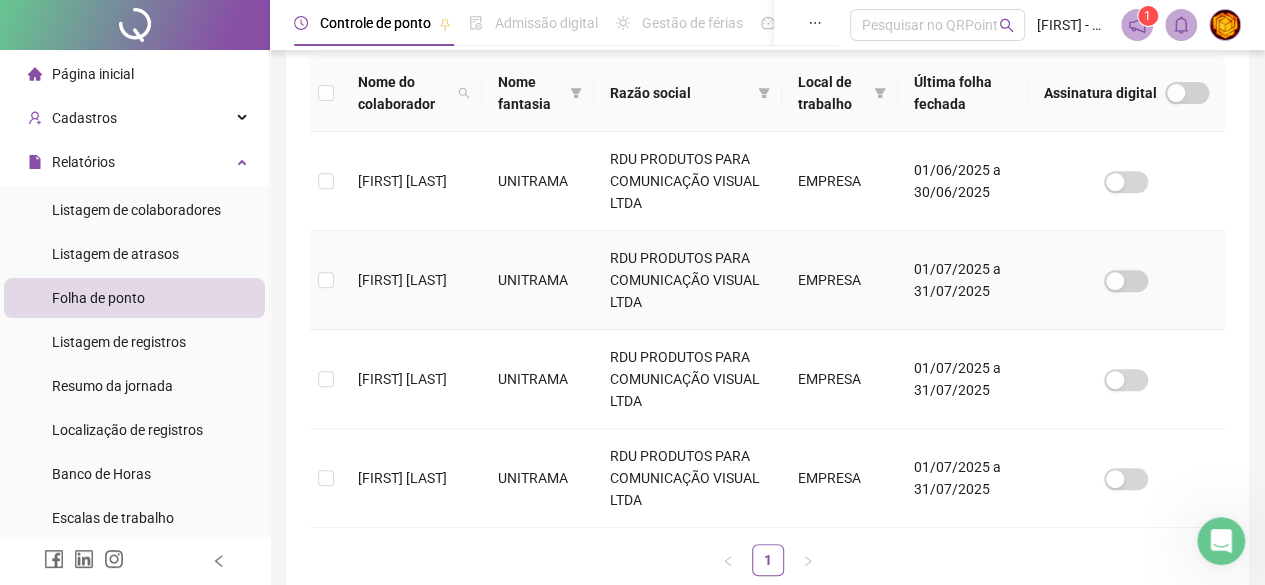 click at bounding box center (326, 280) 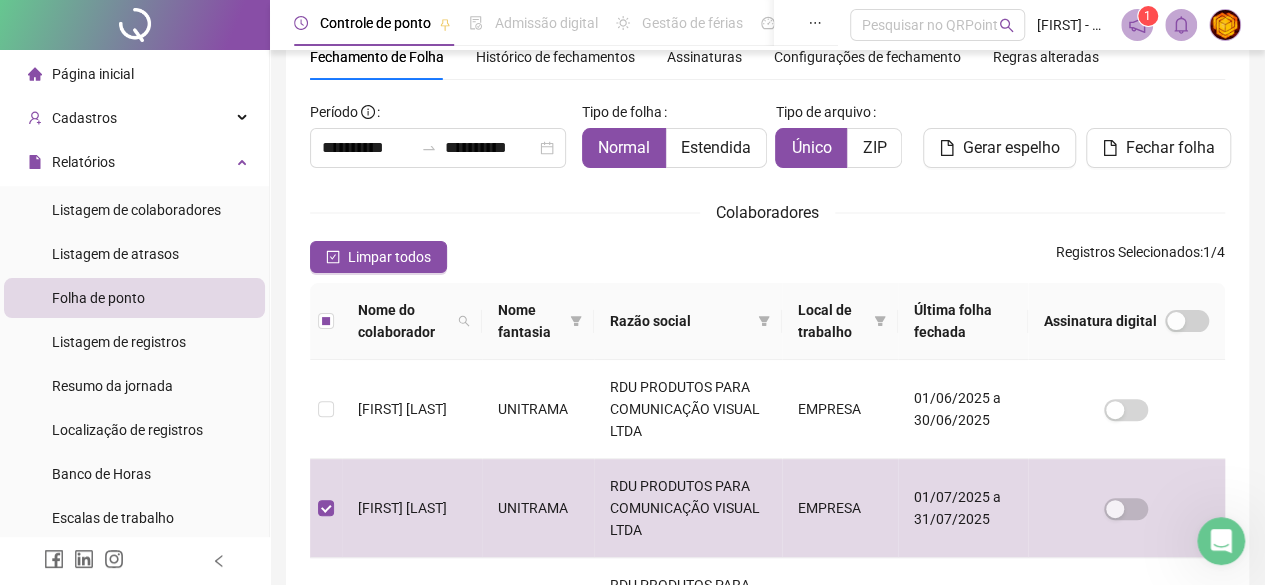 scroll, scrollTop: 200, scrollLeft: 0, axis: vertical 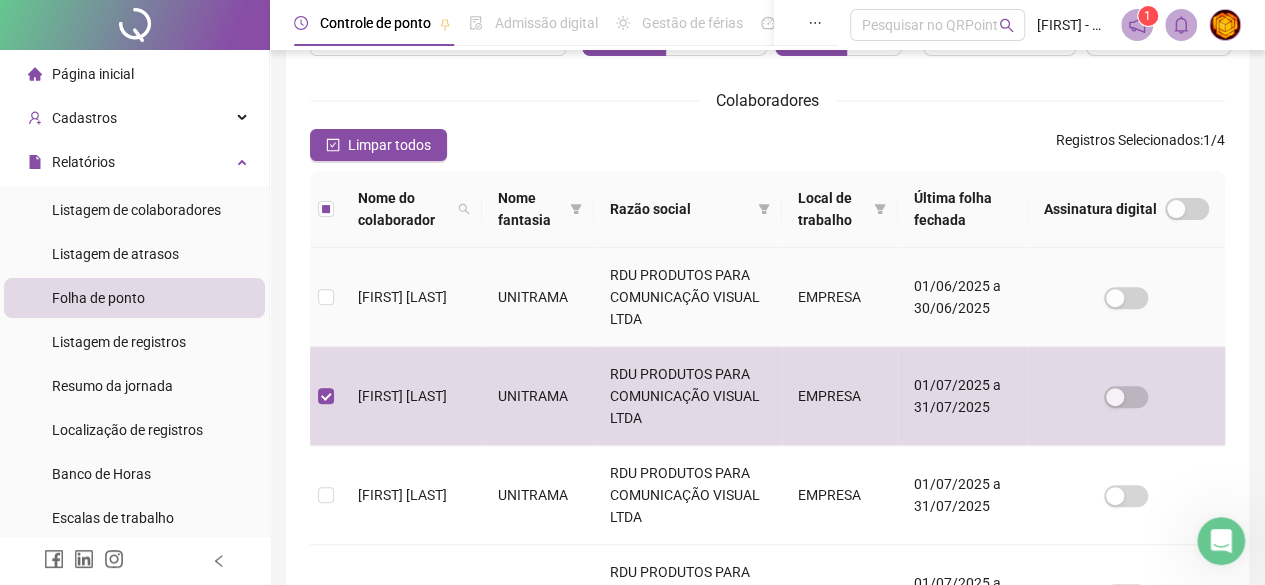 click at bounding box center (326, 297) 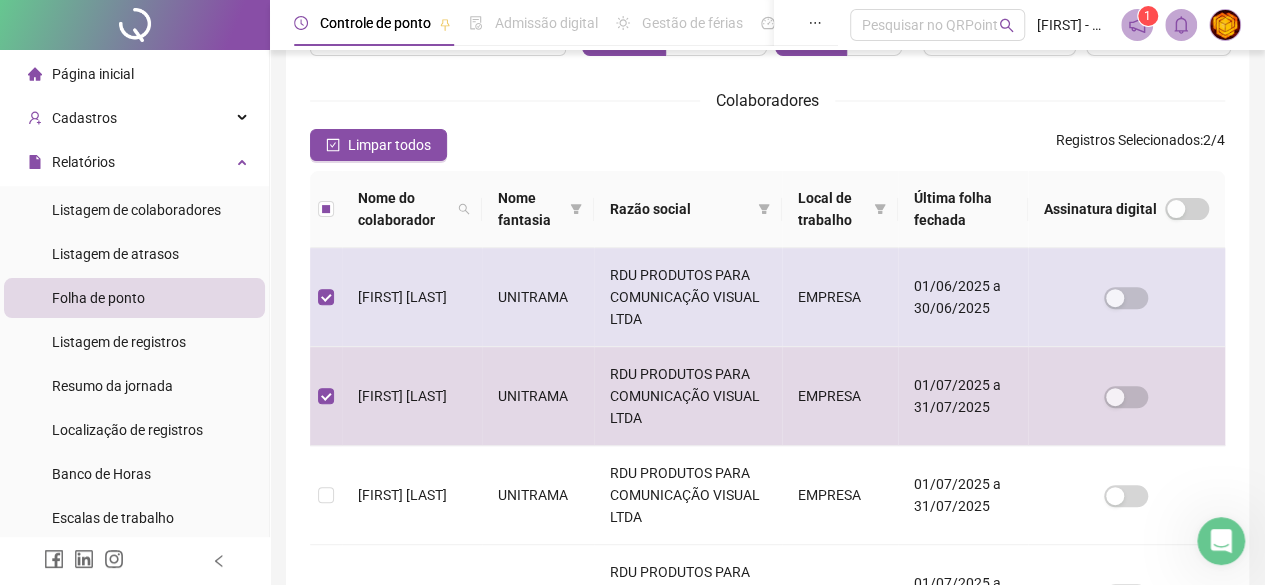 scroll, scrollTop: 116, scrollLeft: 0, axis: vertical 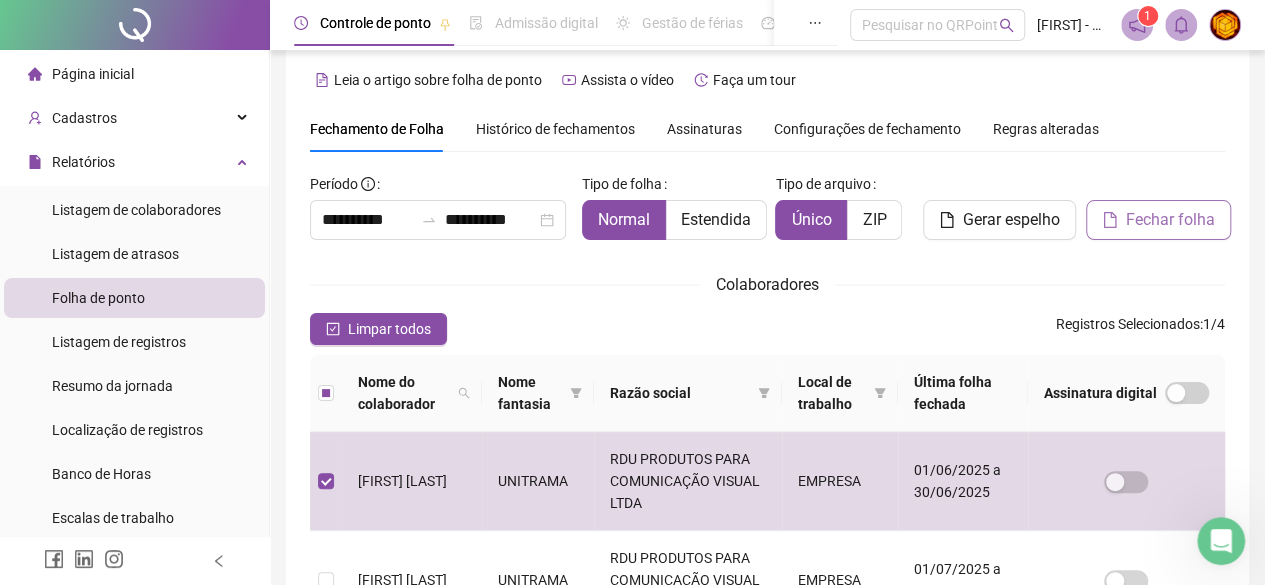 click on "Fechar folha" at bounding box center (1170, 220) 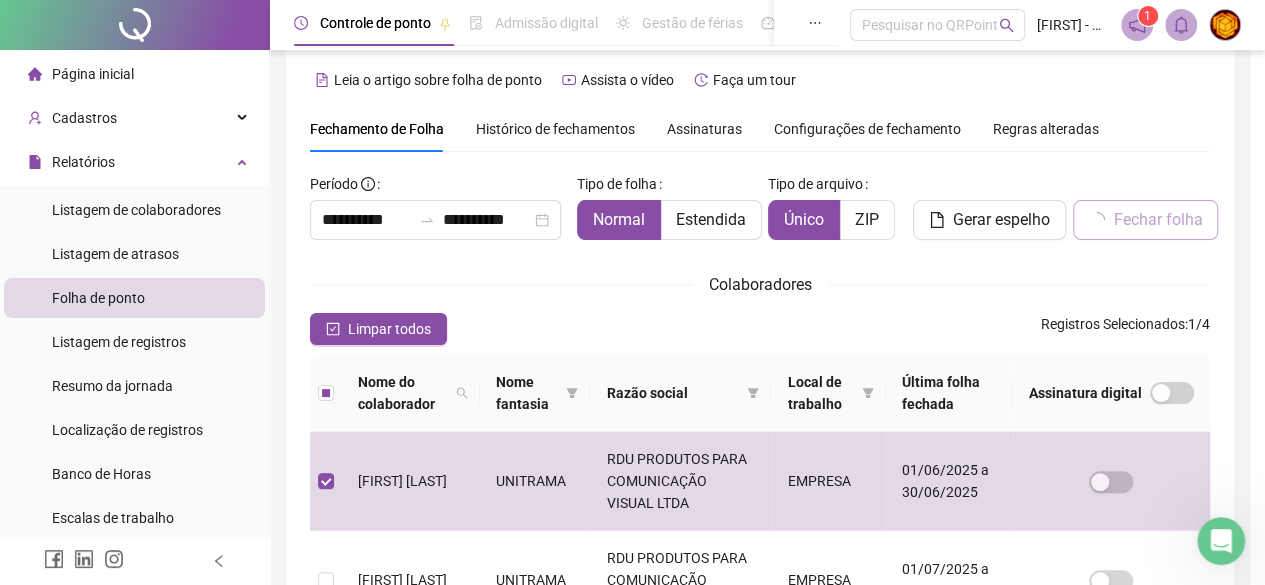scroll, scrollTop: 116, scrollLeft: 0, axis: vertical 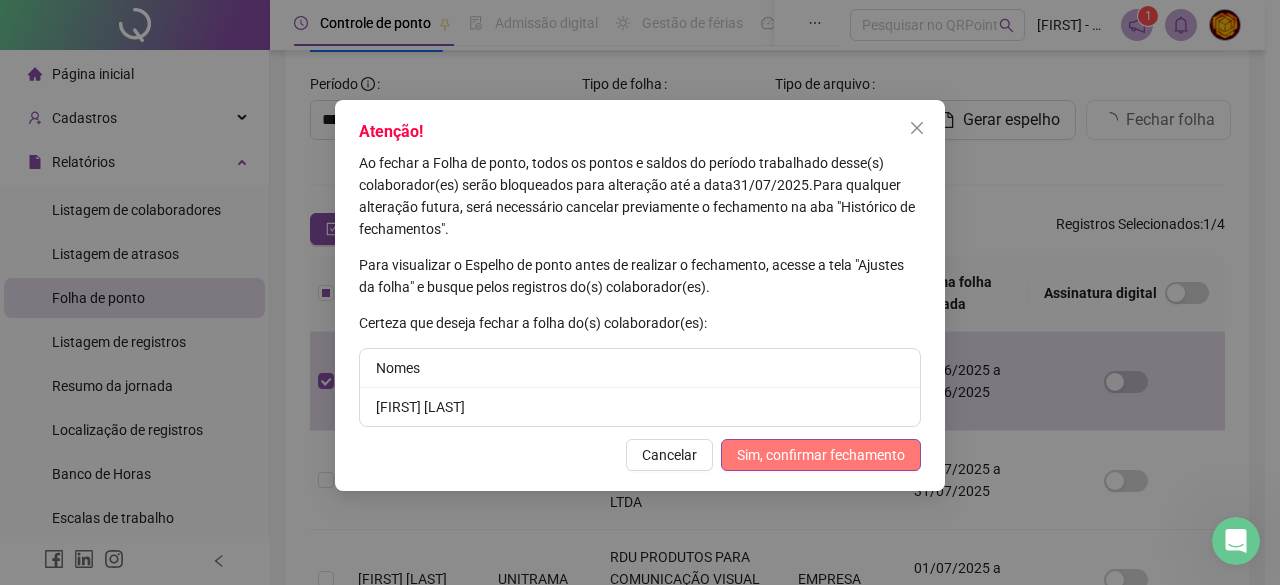 click on "Sim, confirmar fechamento" at bounding box center [821, 455] 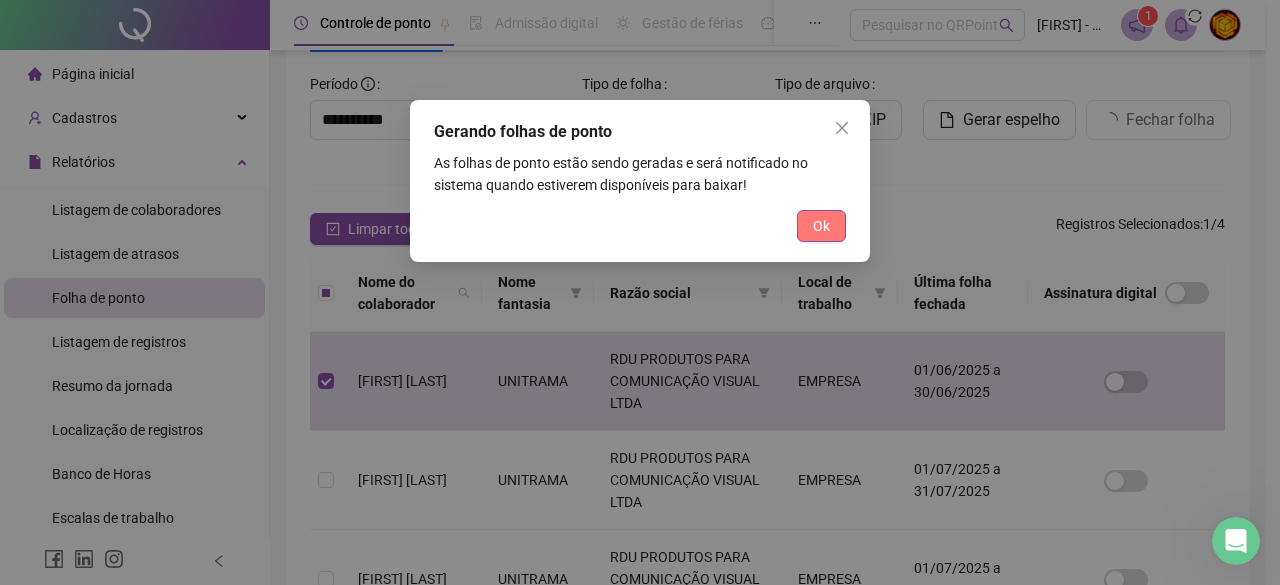 click on "Ok" at bounding box center [821, 226] 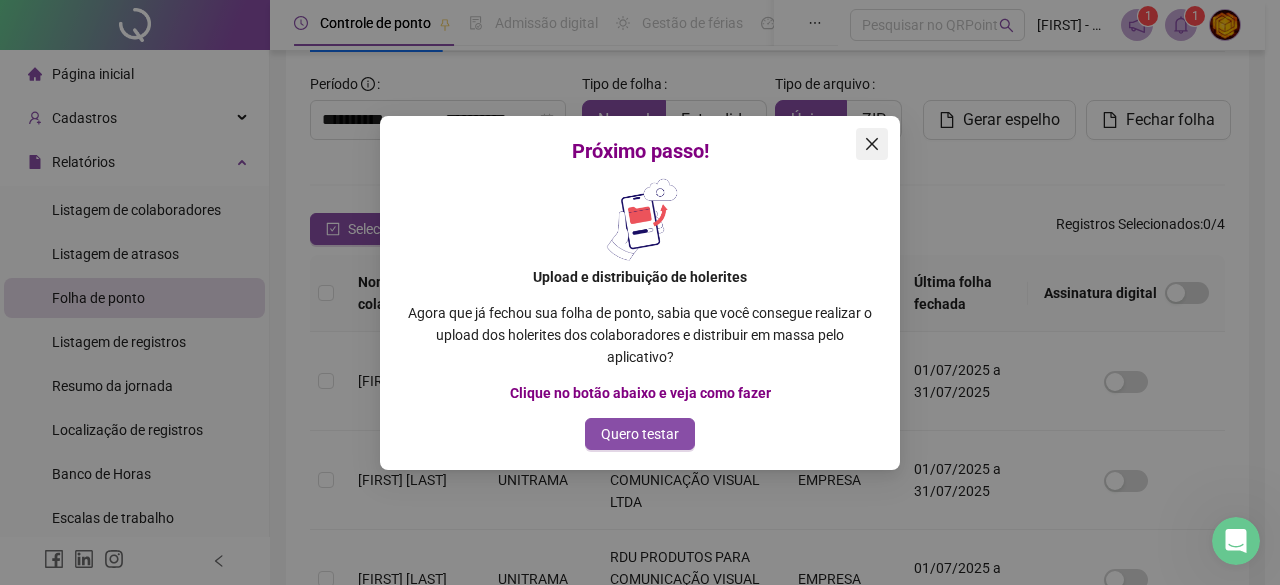 click at bounding box center (872, 144) 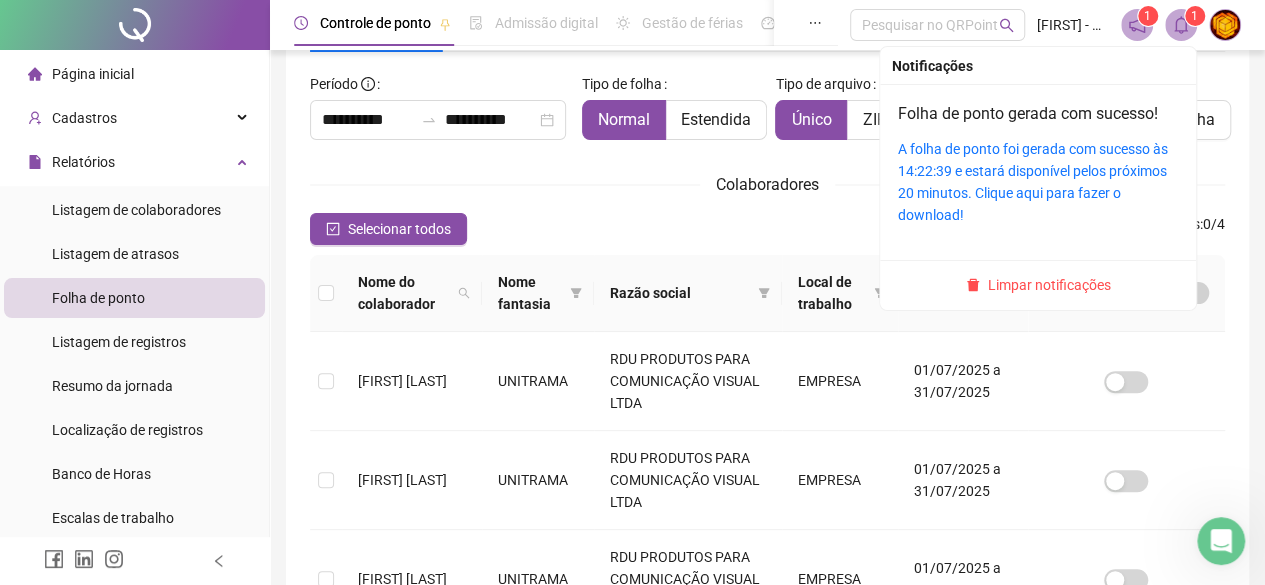click 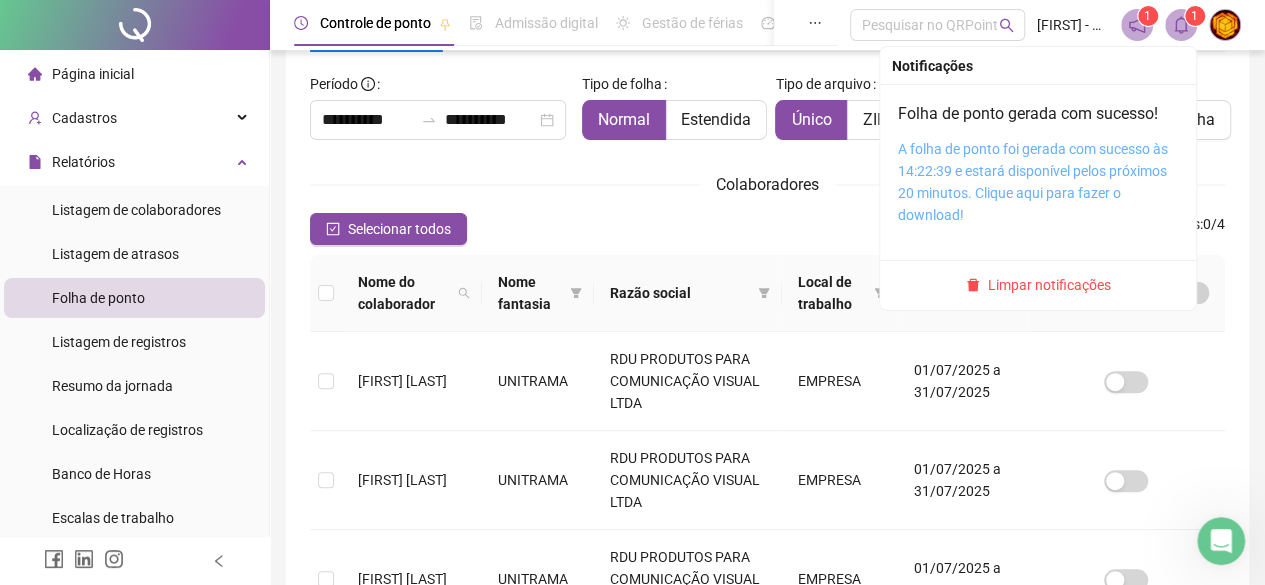 click on "A folha de ponto foi gerada com sucesso às 14:22:39 e estará disponível pelos próximos 20 minutos.
Clique aqui para fazer o download!" at bounding box center [1033, 182] 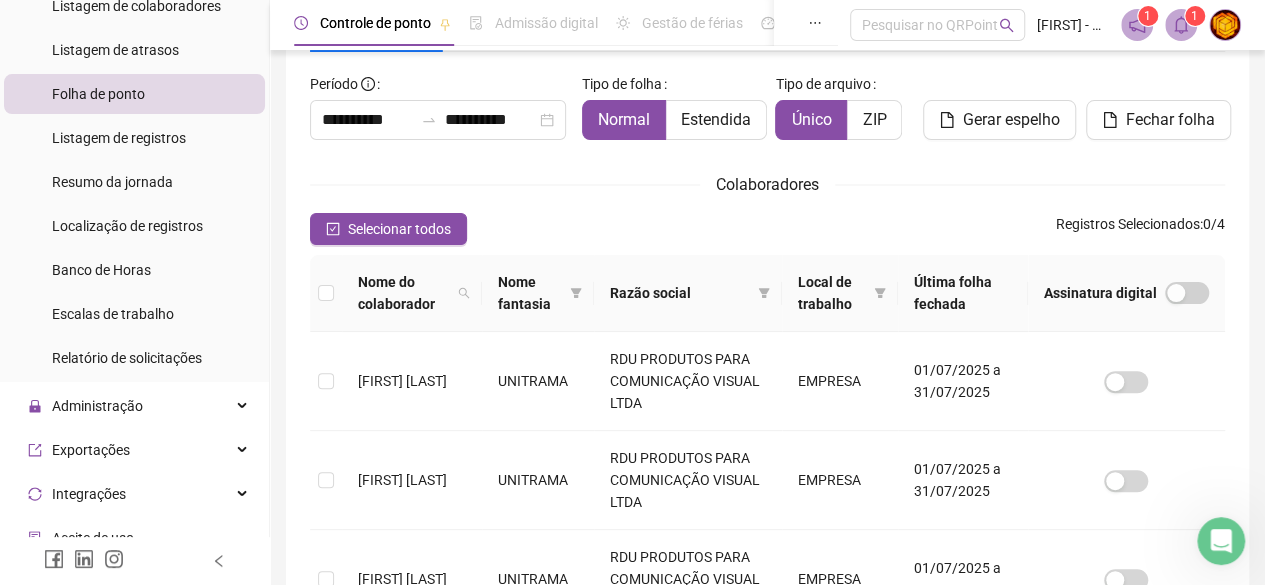 scroll, scrollTop: 300, scrollLeft: 0, axis: vertical 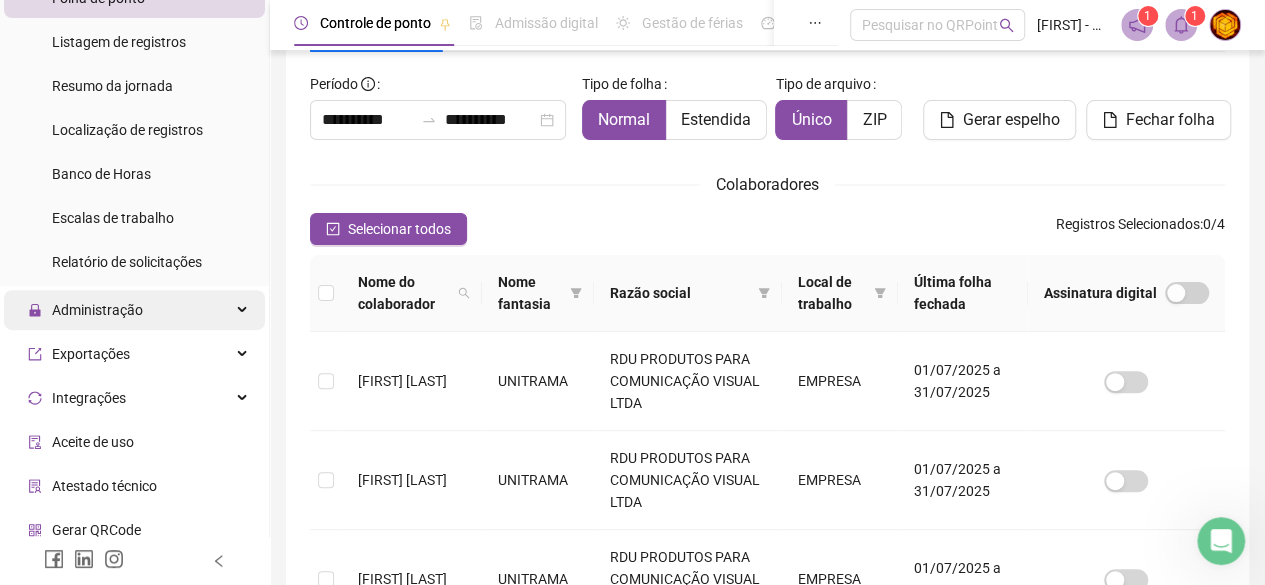click on "Administração" at bounding box center [134, 310] 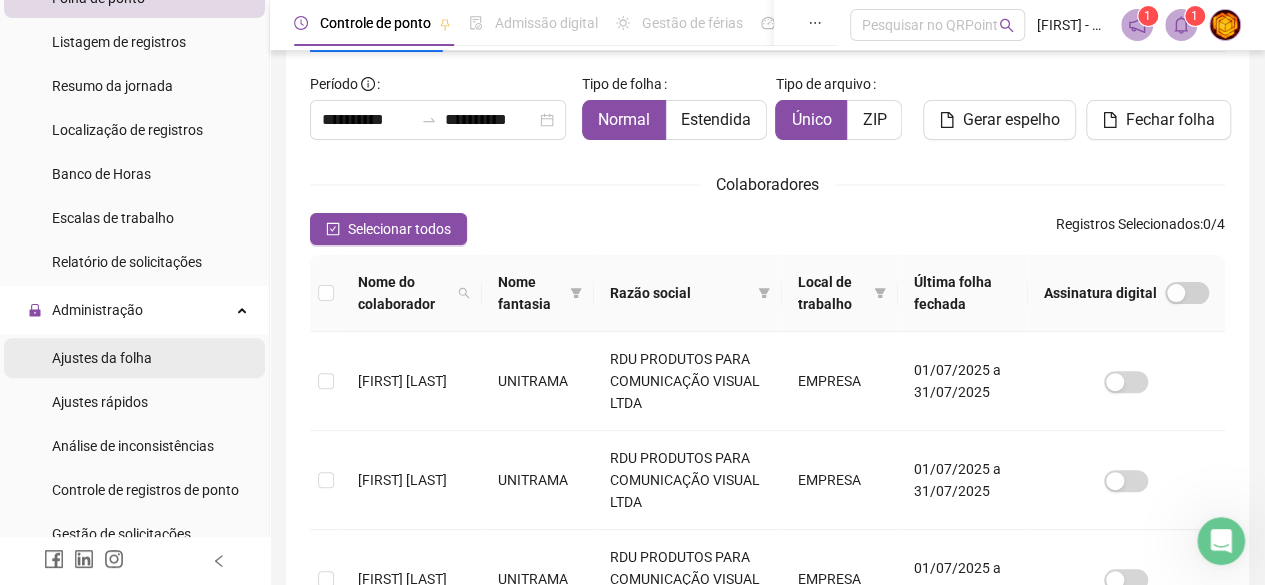 click on "Ajustes da folha" at bounding box center [102, 358] 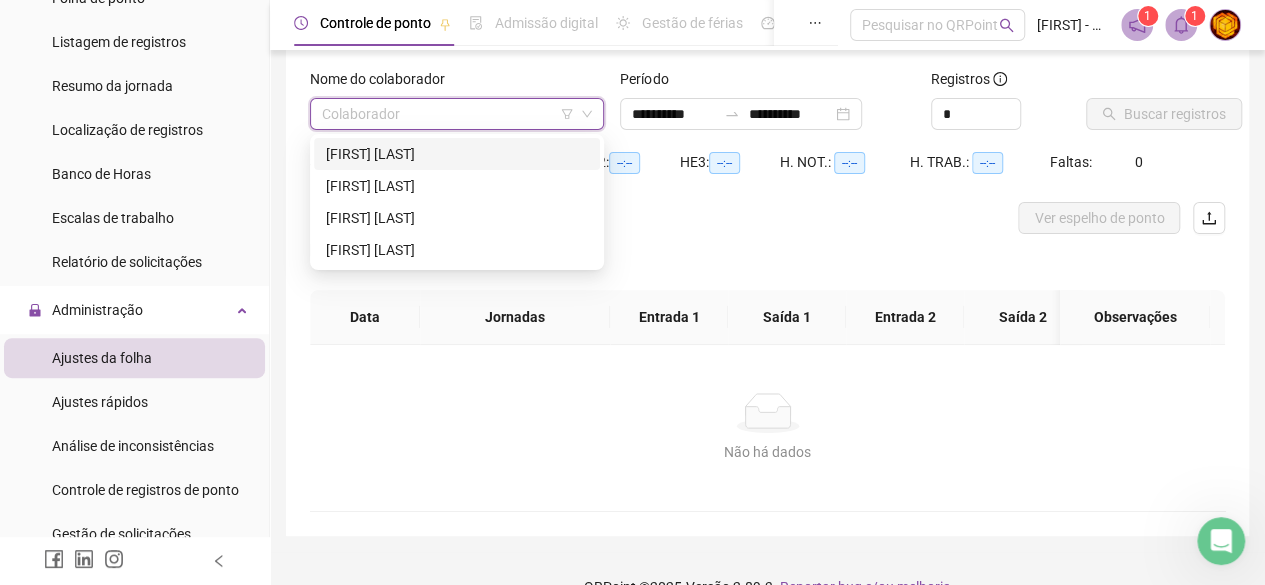 click at bounding box center [448, 114] 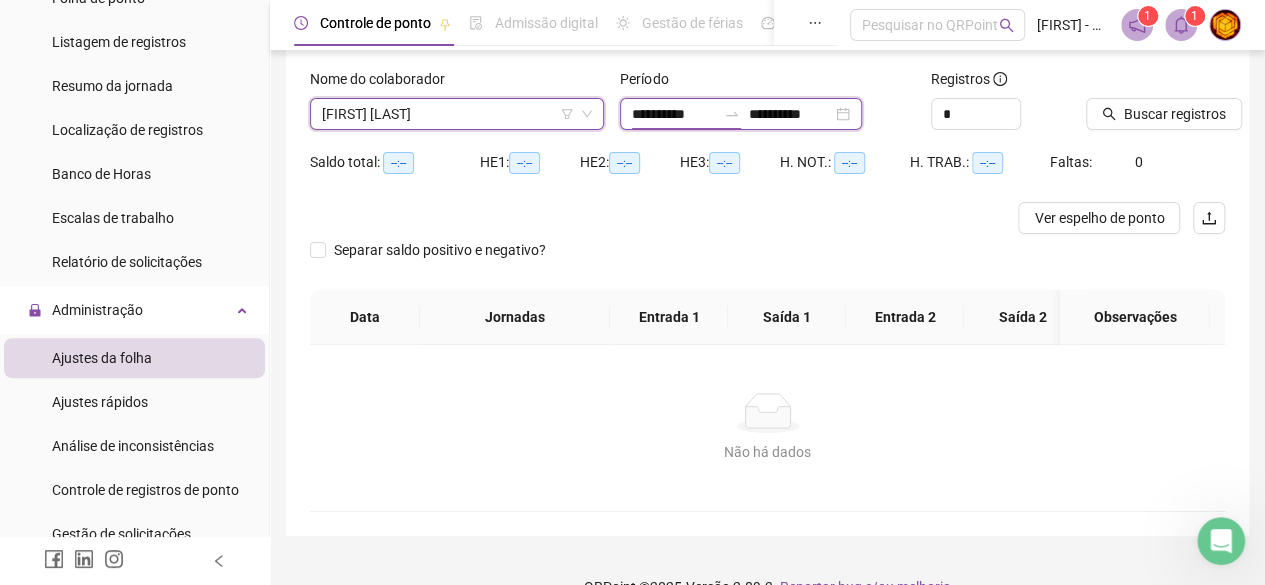 click on "**********" at bounding box center (674, 114) 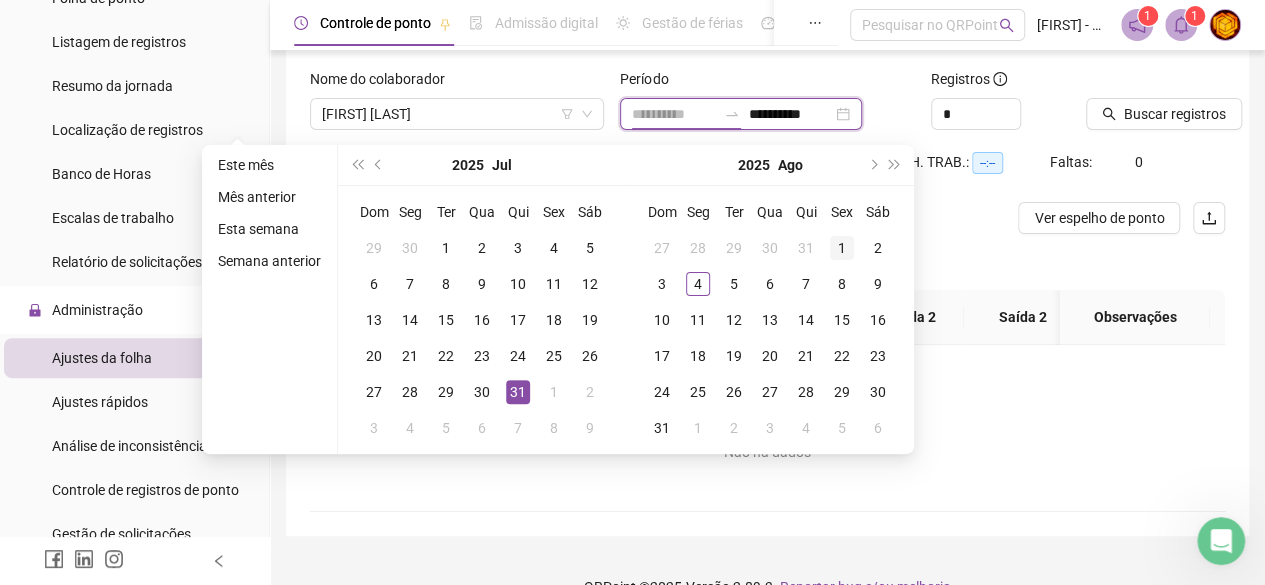 type on "**********" 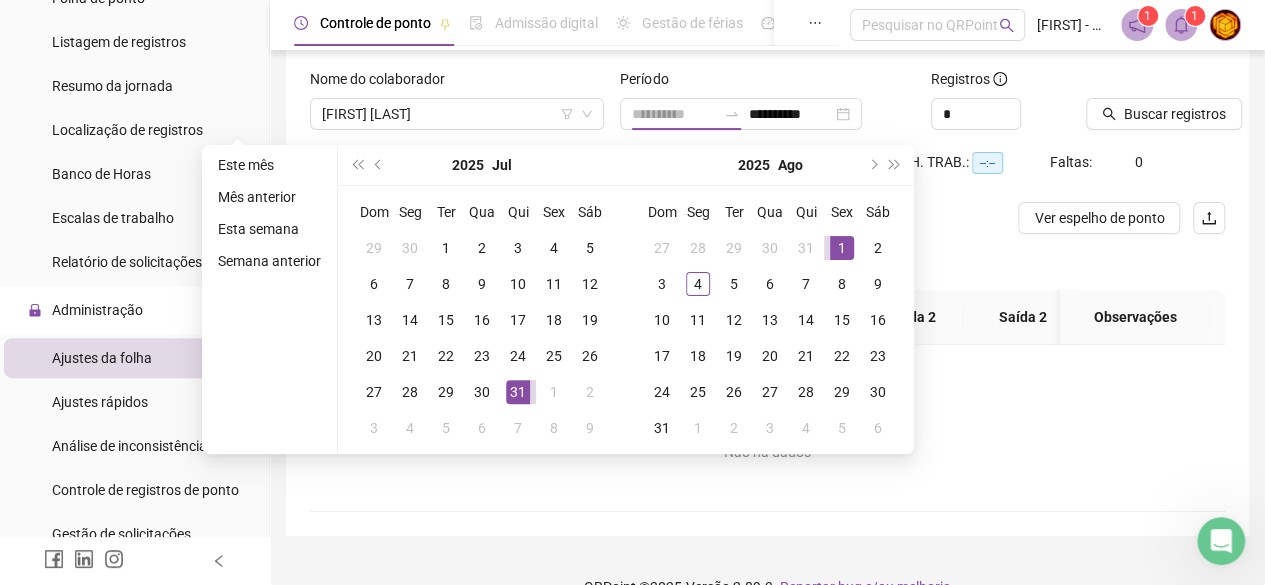 click on "1" at bounding box center (842, 248) 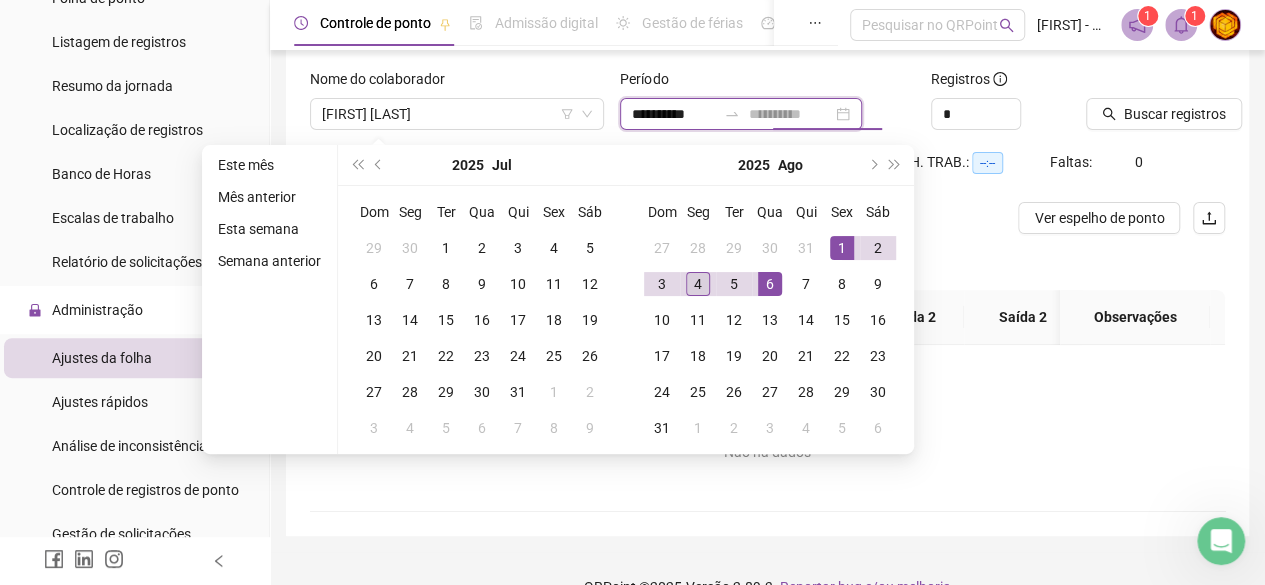type on "**********" 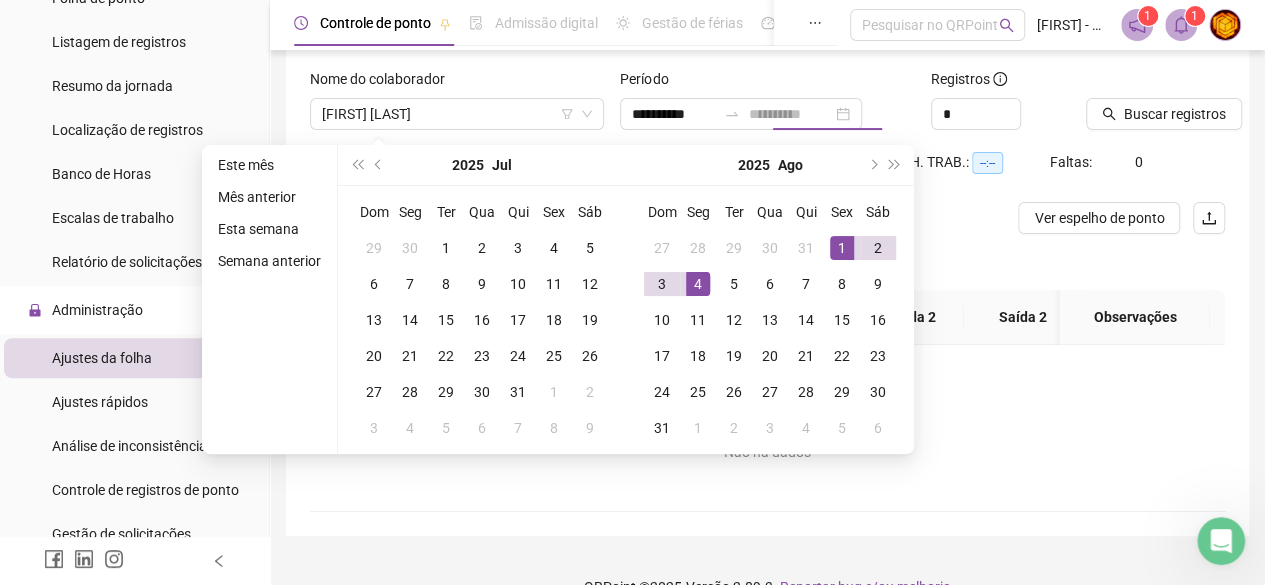 click on "4" at bounding box center [698, 284] 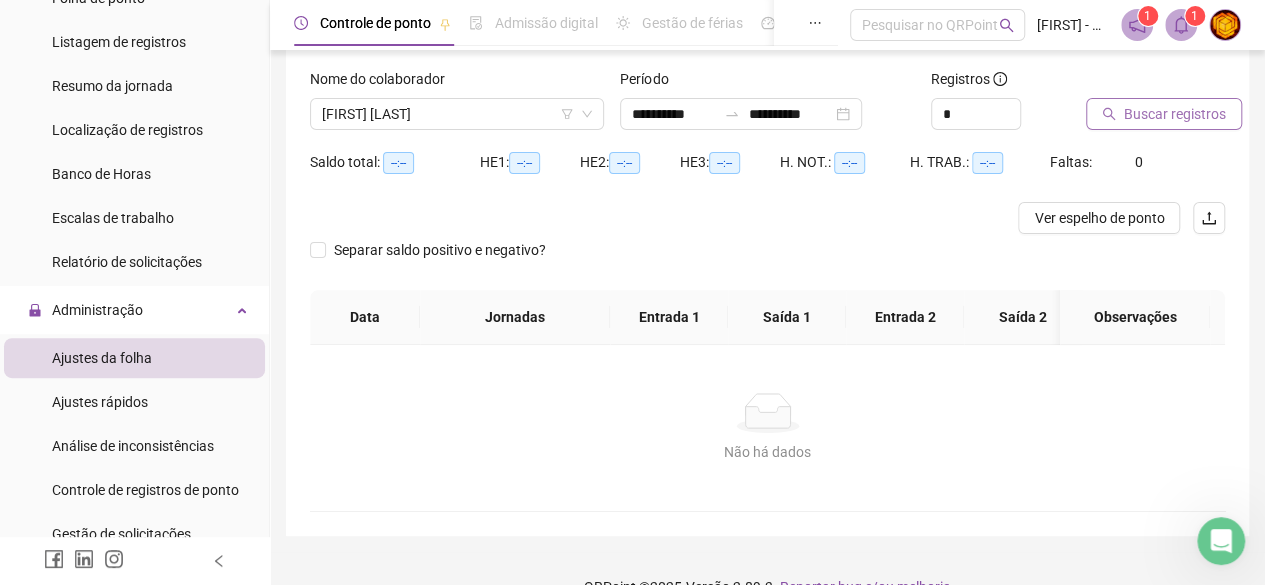 click on "Buscar registros" at bounding box center [1175, 114] 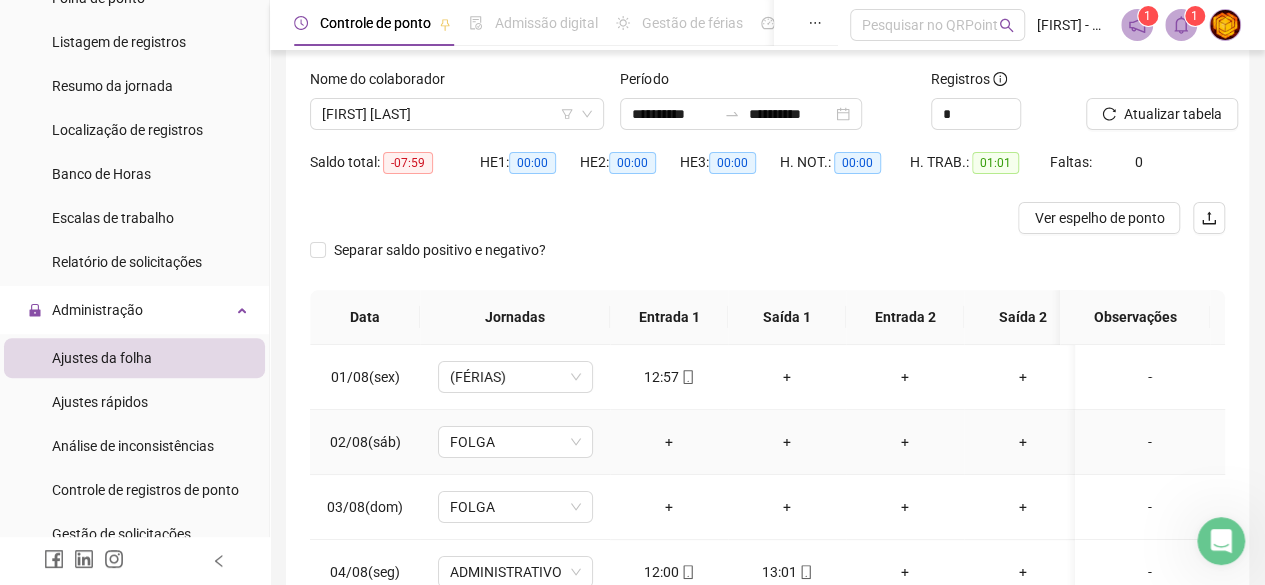 scroll, scrollTop: 0, scrollLeft: 0, axis: both 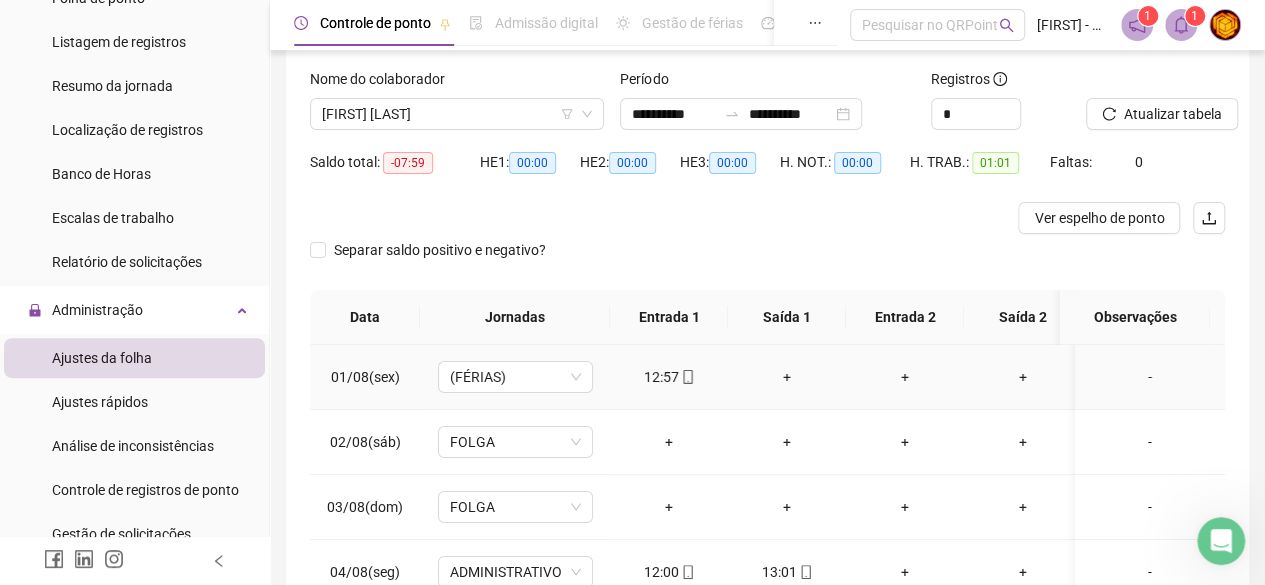 click on "+" at bounding box center (787, 377) 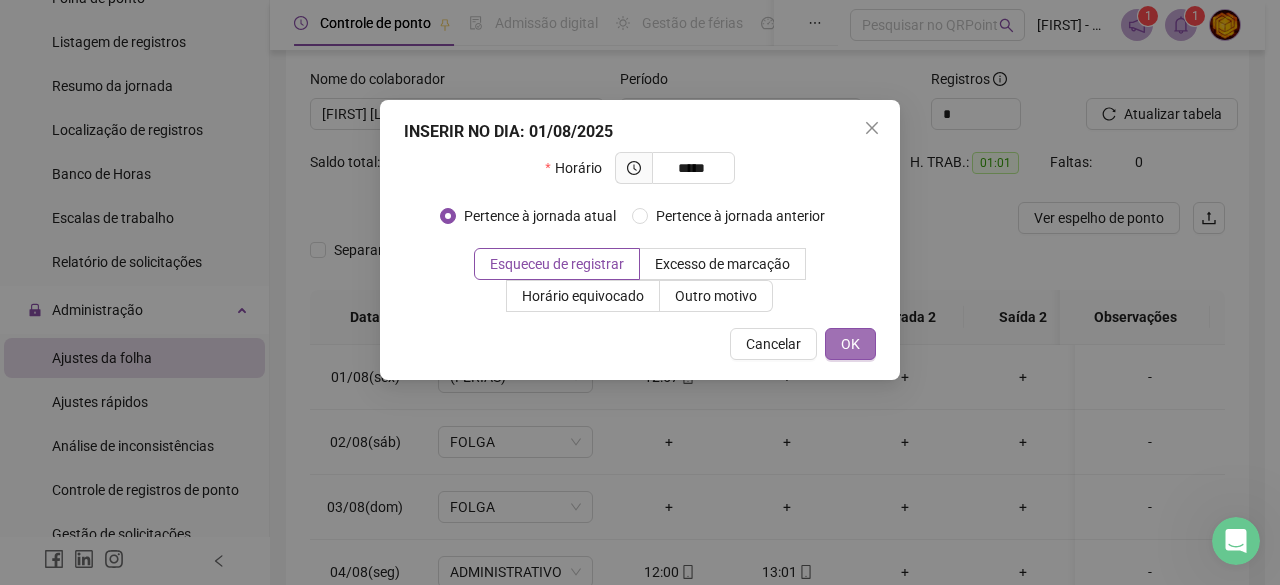 type on "*****" 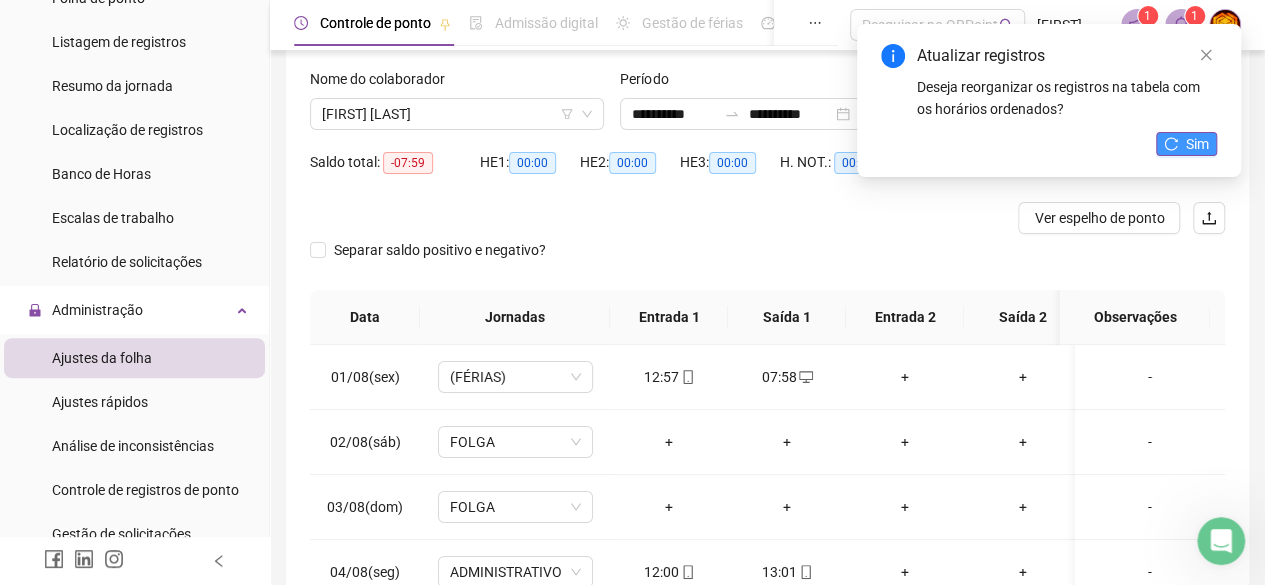 click on "Sim" at bounding box center (1197, 144) 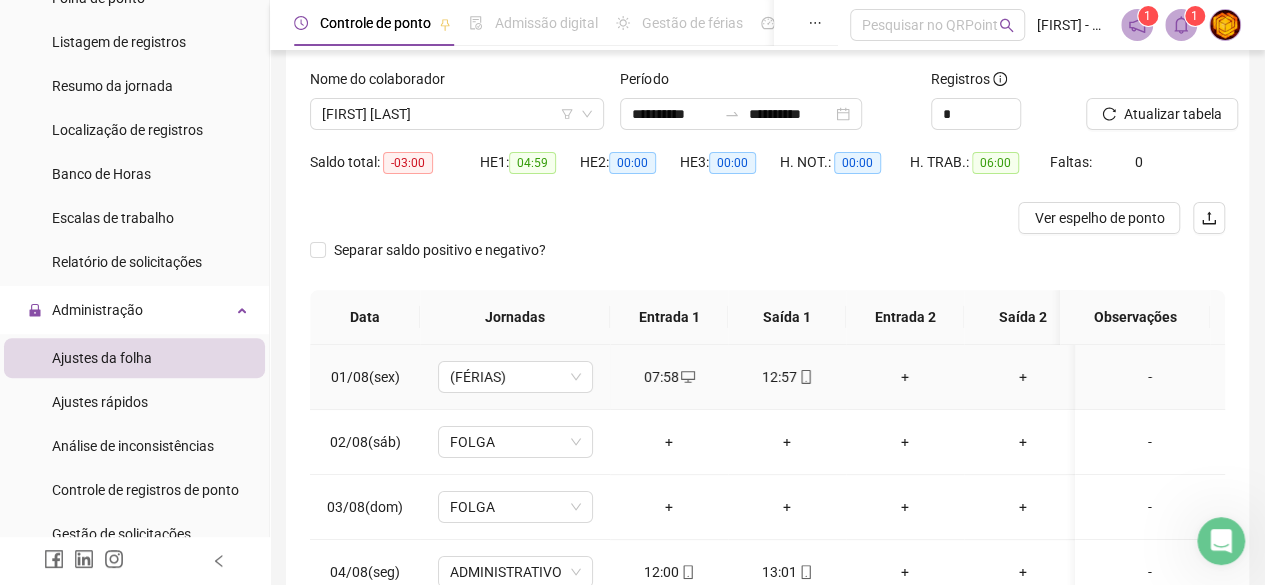 click on "+" at bounding box center (905, 377) 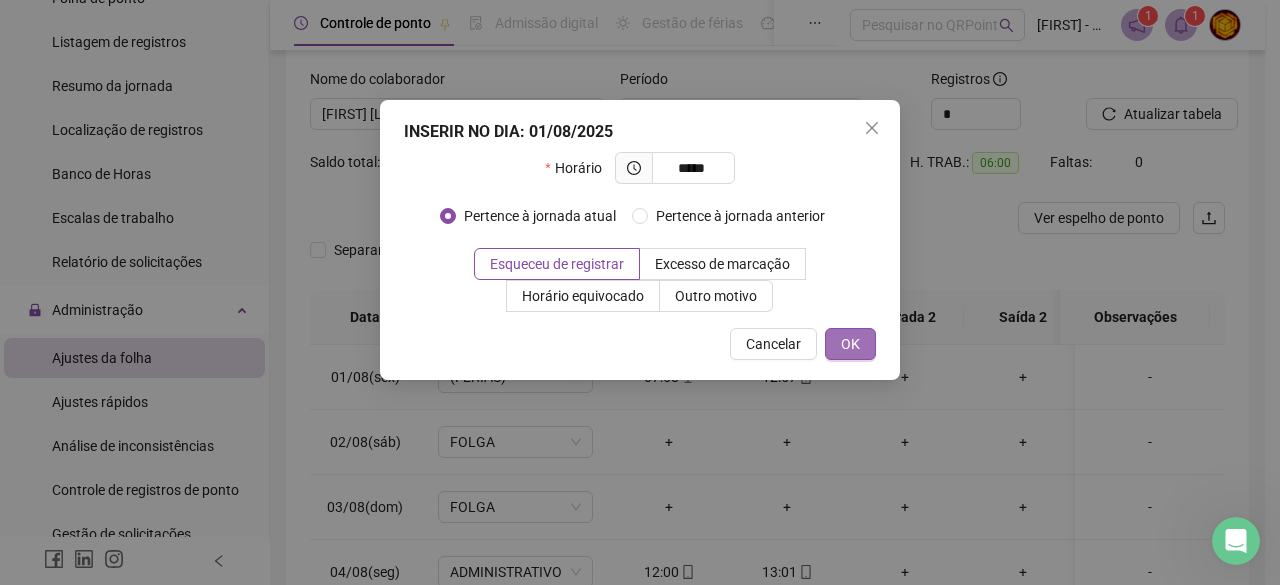 type on "*****" 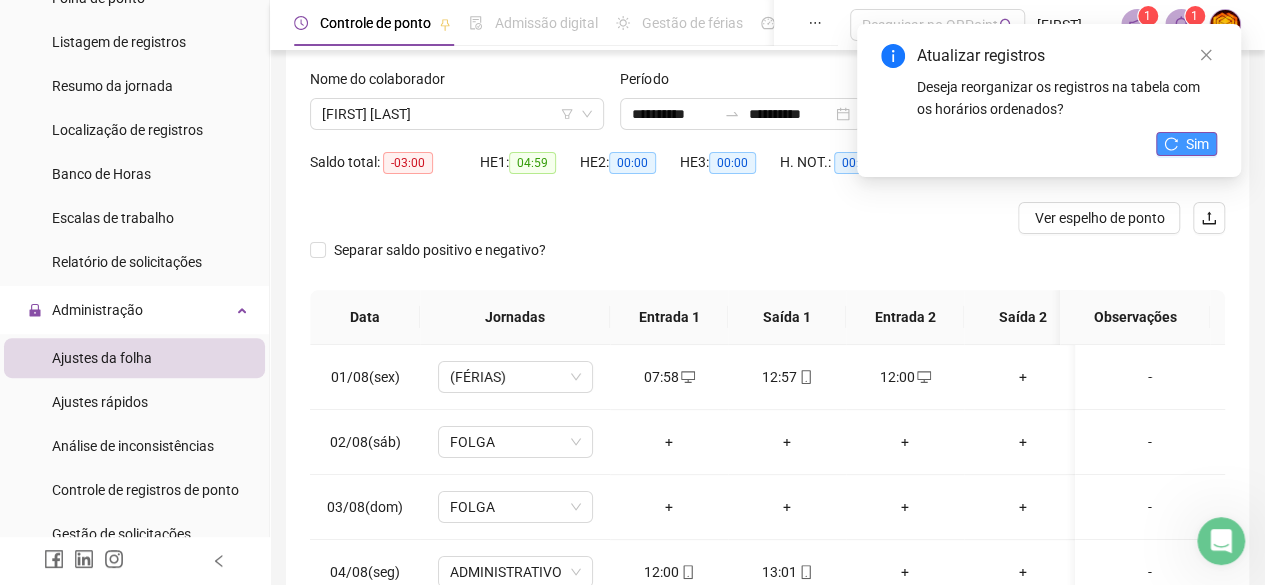 click on "Sim" at bounding box center [1197, 144] 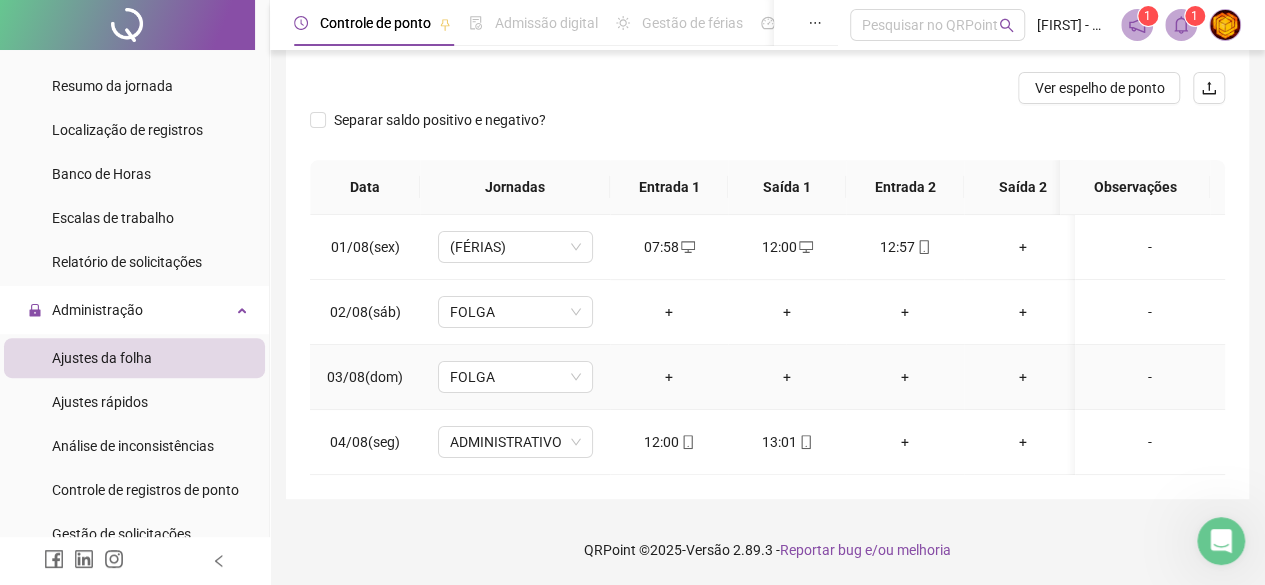 scroll, scrollTop: 259, scrollLeft: 0, axis: vertical 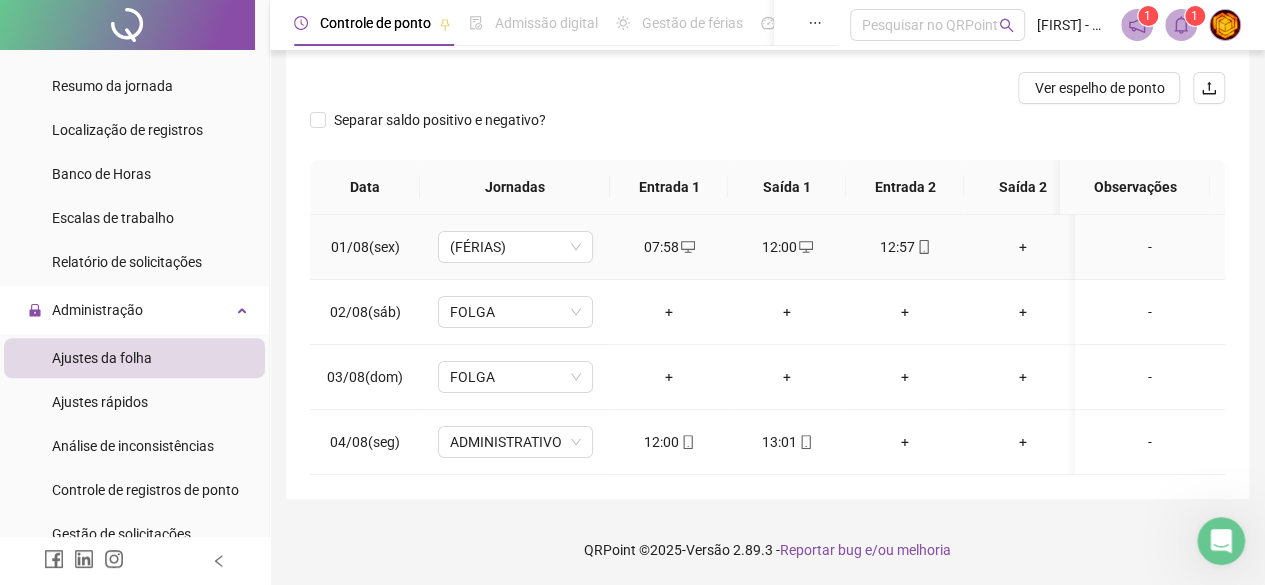 click on "+" at bounding box center (1023, 247) 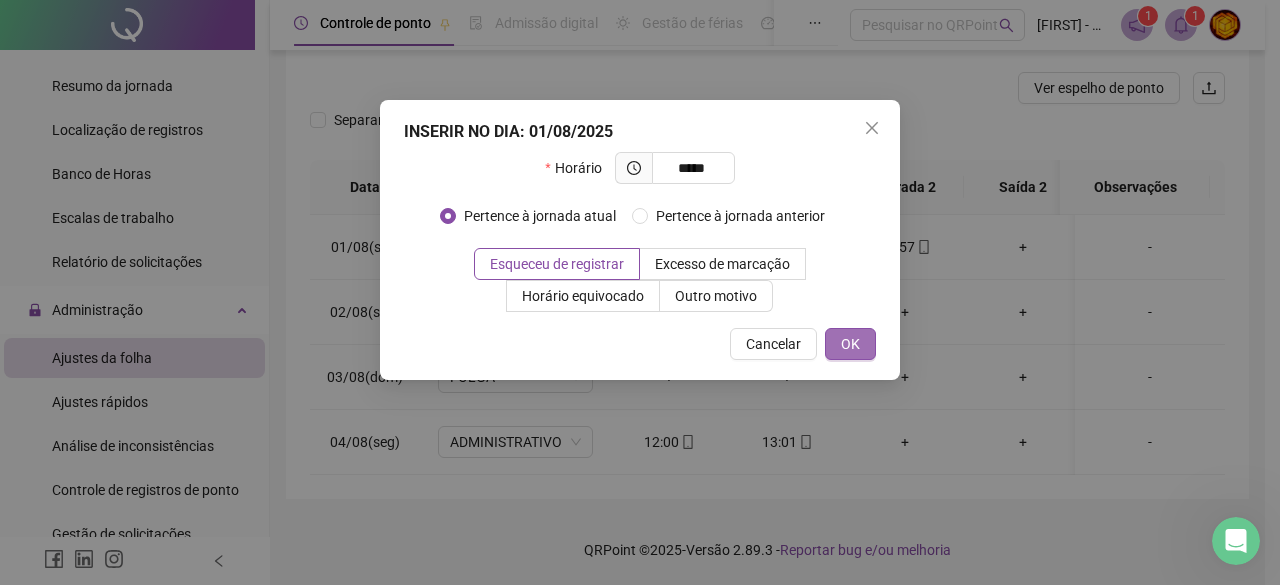 type on "*****" 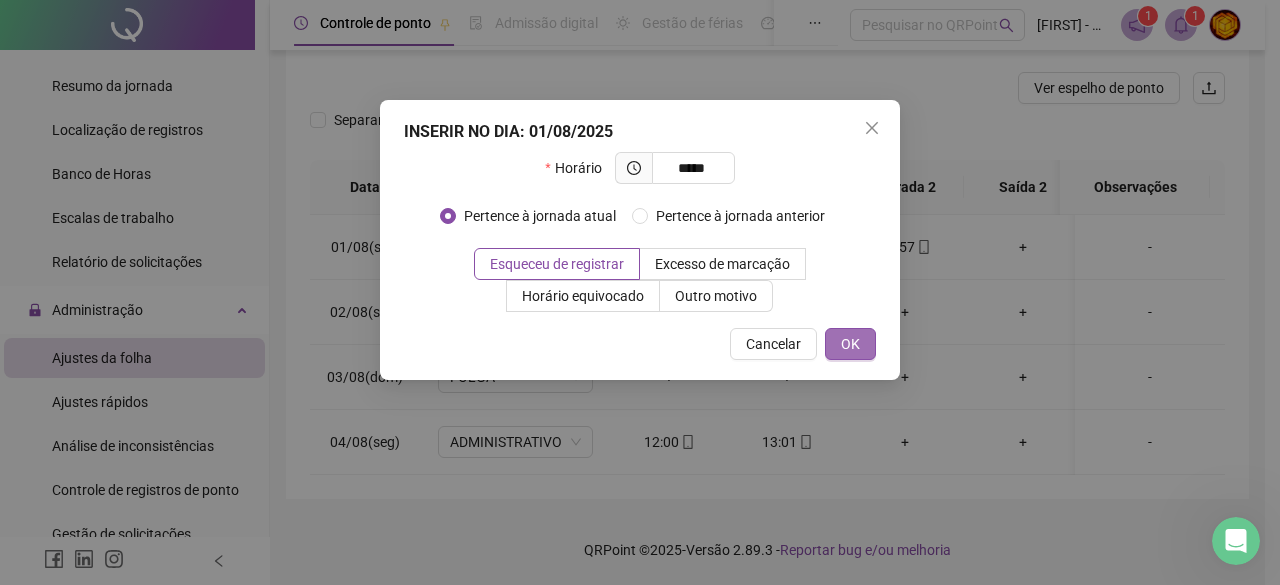 click on "OK" at bounding box center (850, 344) 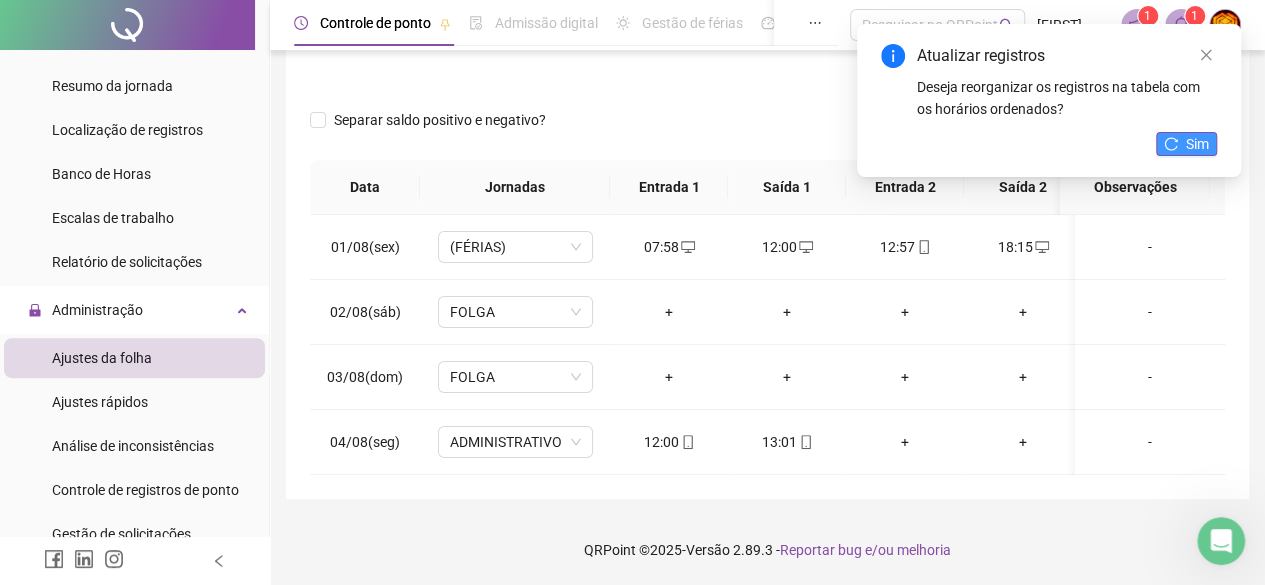 click 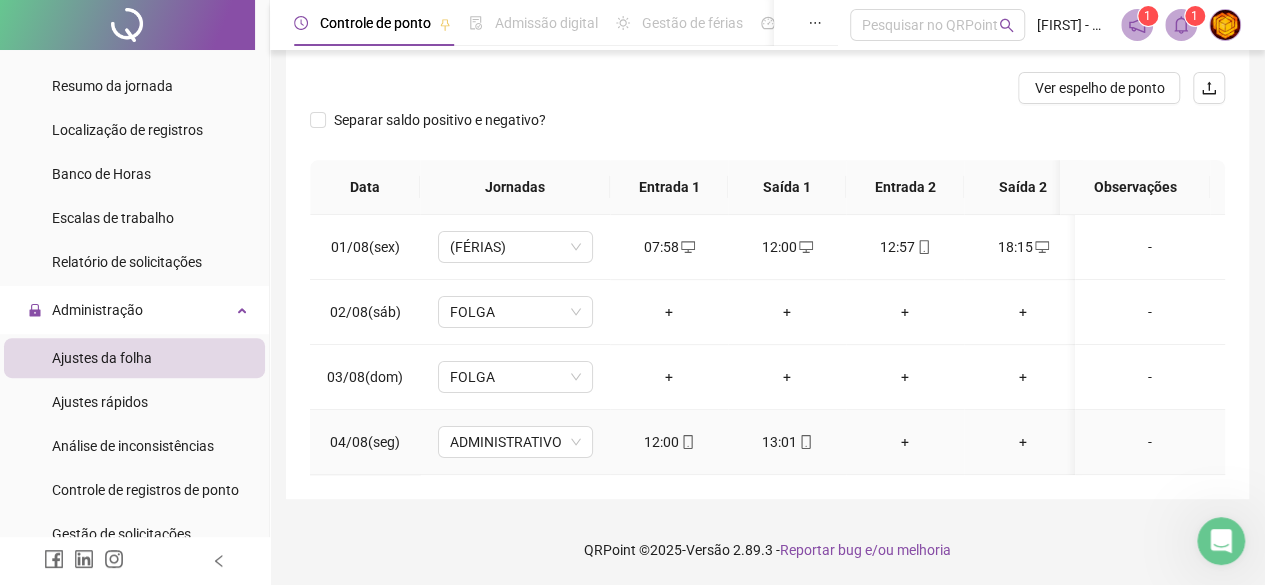 click on "+" at bounding box center [905, 442] 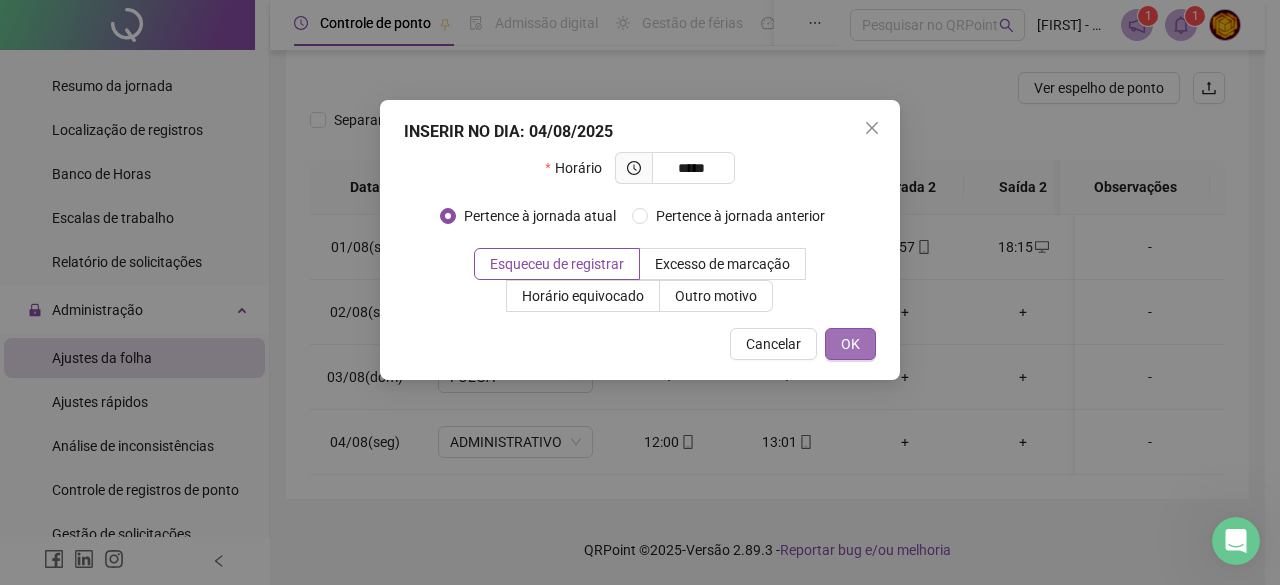 type on "*****" 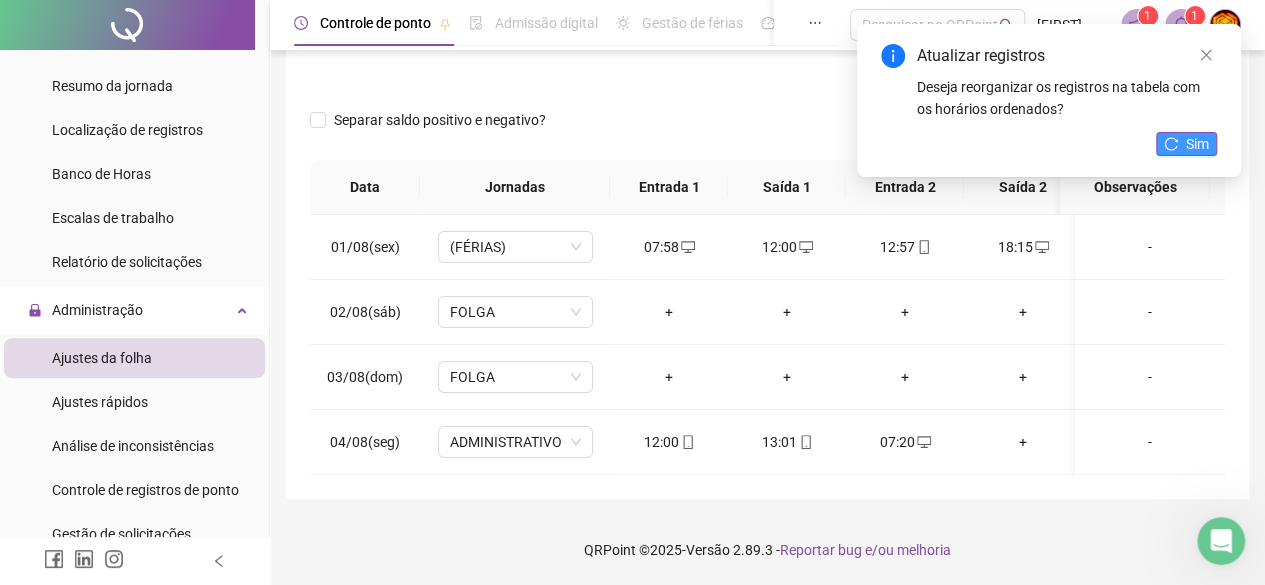 click on "Sim" at bounding box center [1197, 144] 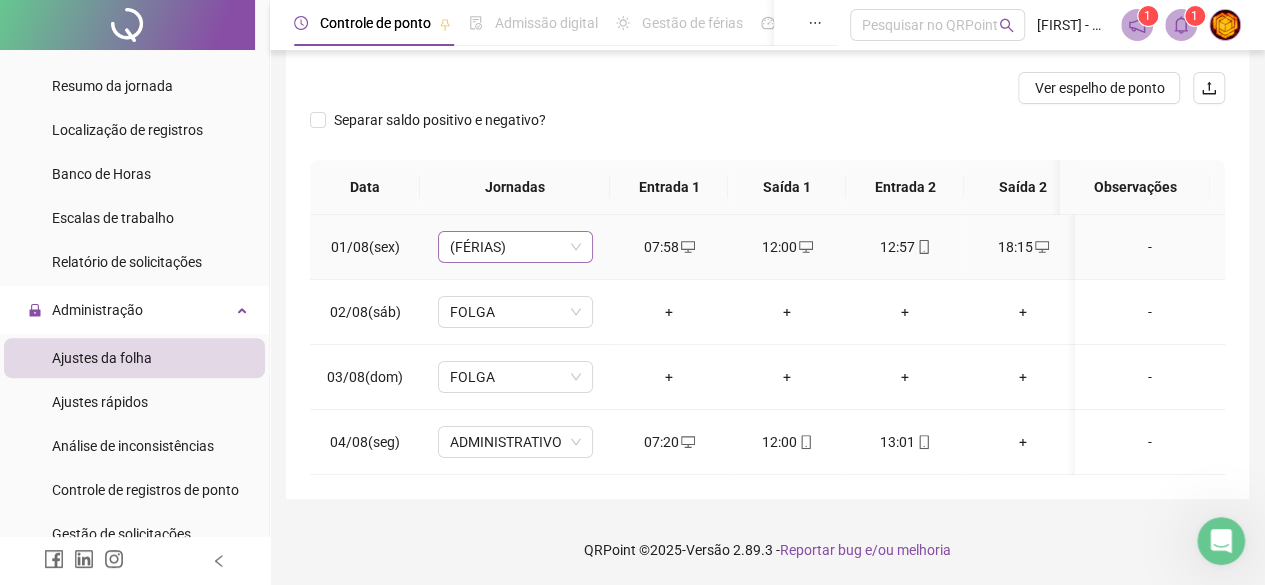 scroll, scrollTop: 0, scrollLeft: 0, axis: both 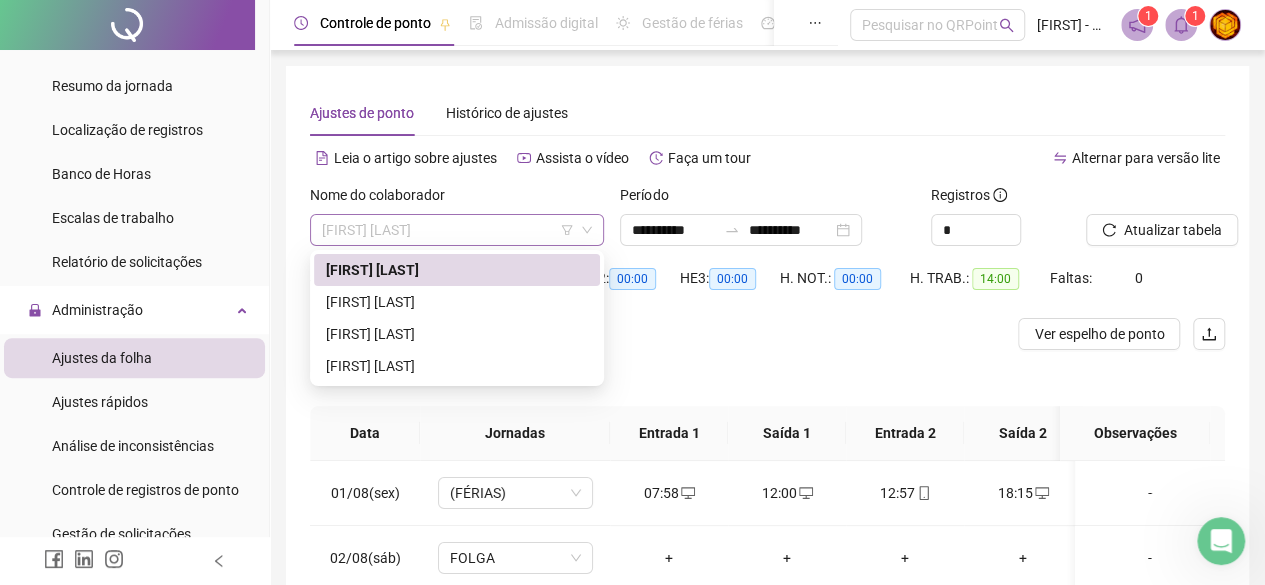 click on "[FIRST] [LAST]" at bounding box center [457, 230] 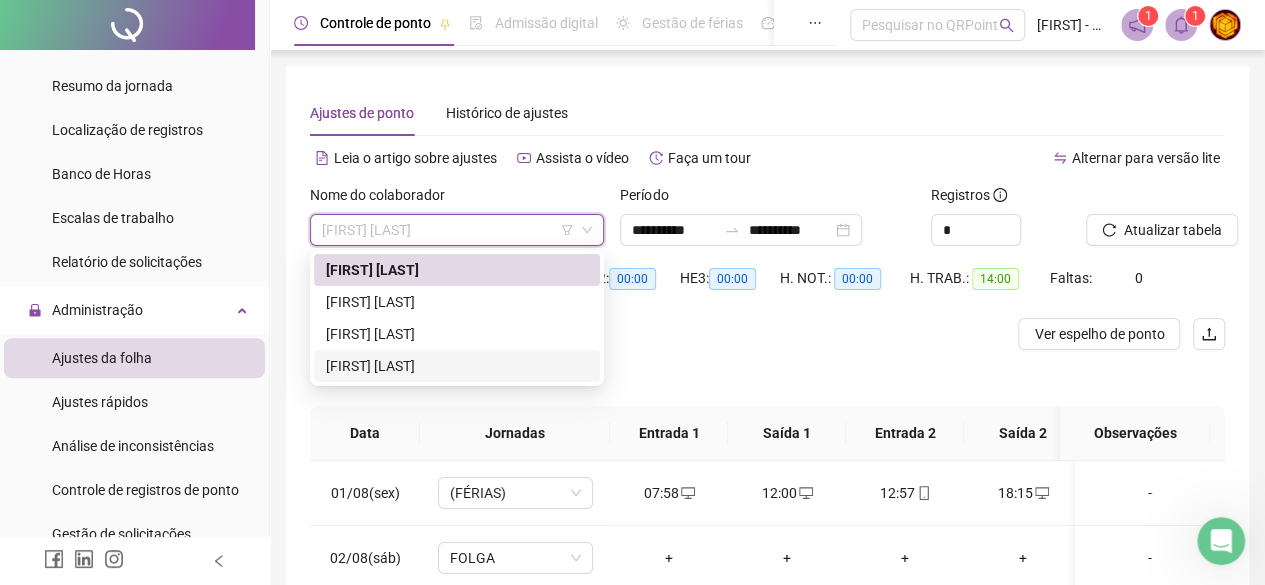 click on "[FIRST] [LAST]" at bounding box center [457, 366] 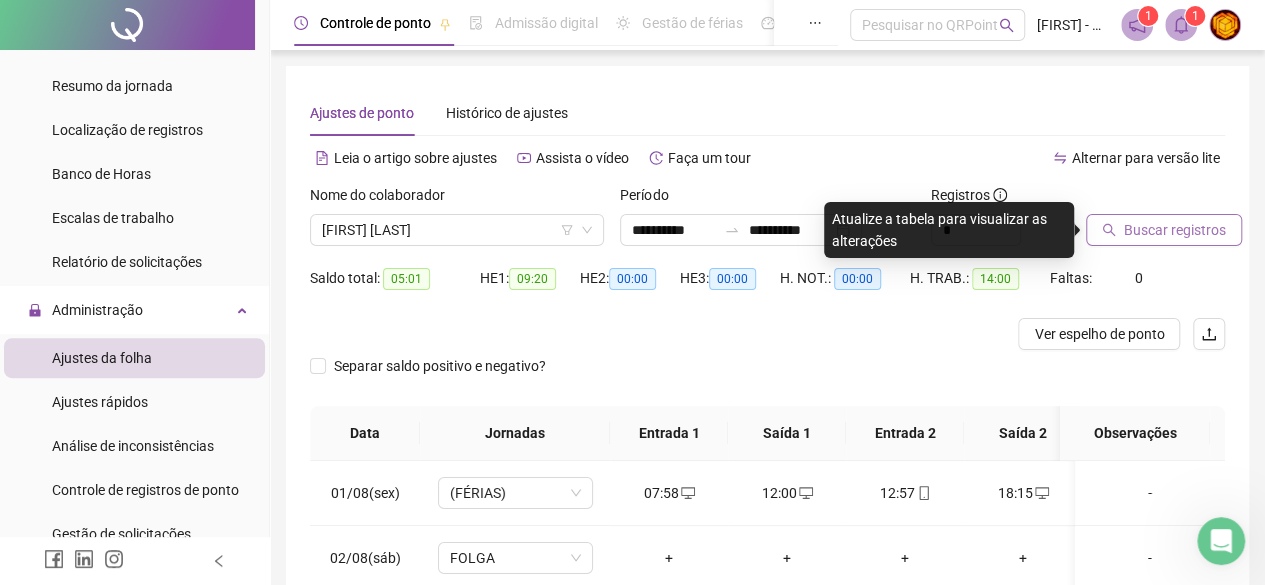 click on "Buscar registros" at bounding box center (1164, 230) 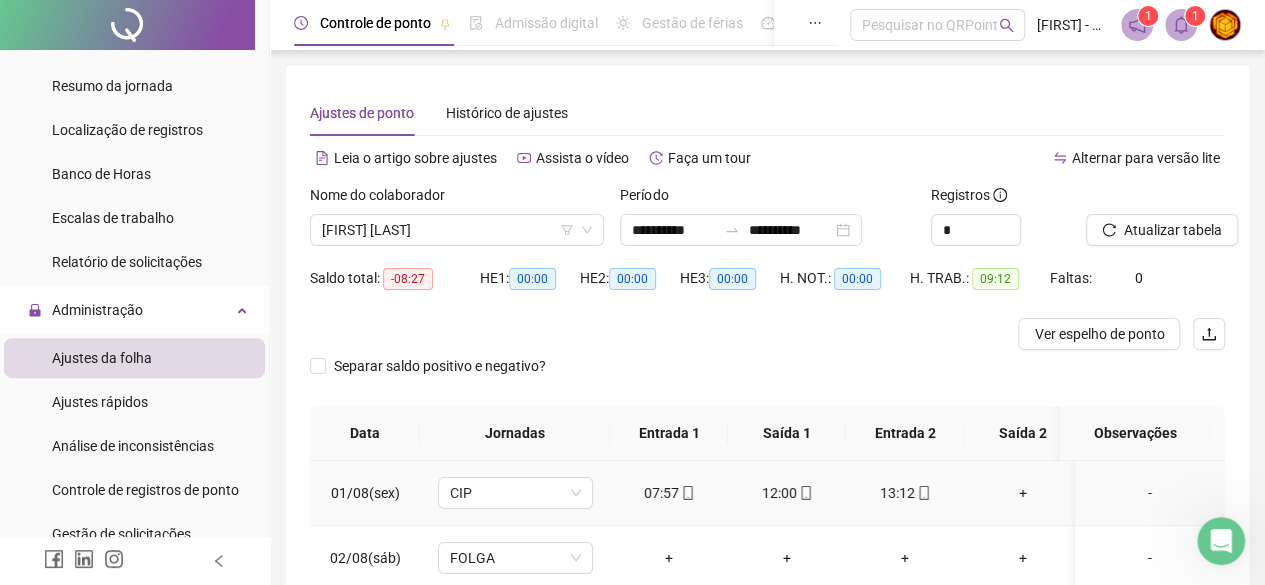 scroll, scrollTop: 0, scrollLeft: 0, axis: both 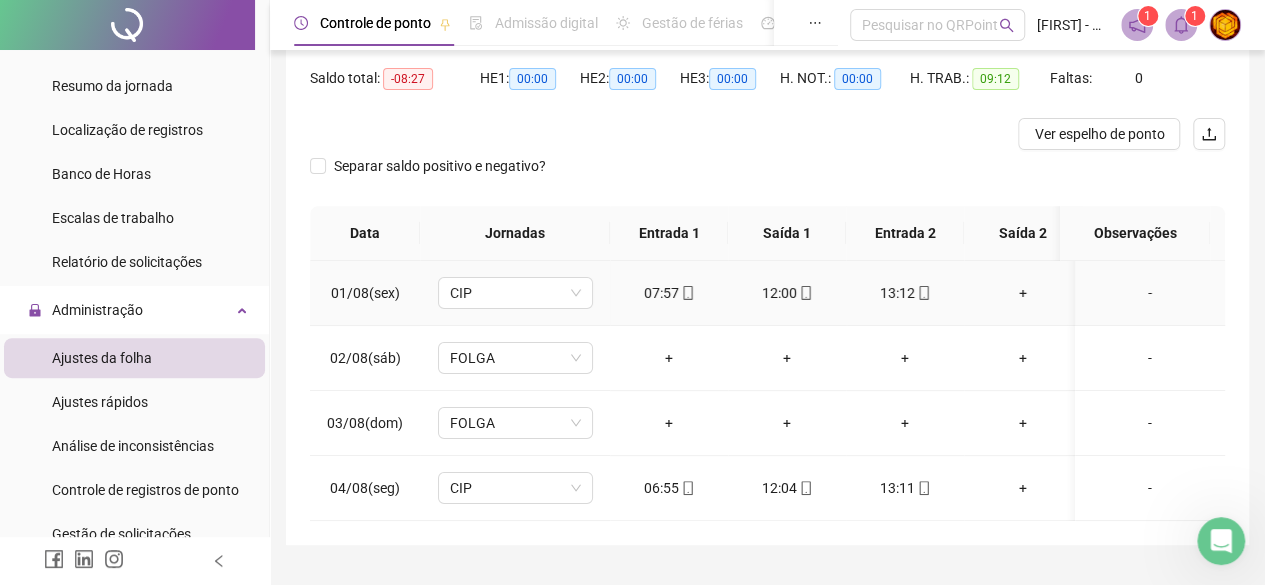 click on "+" at bounding box center (1023, 293) 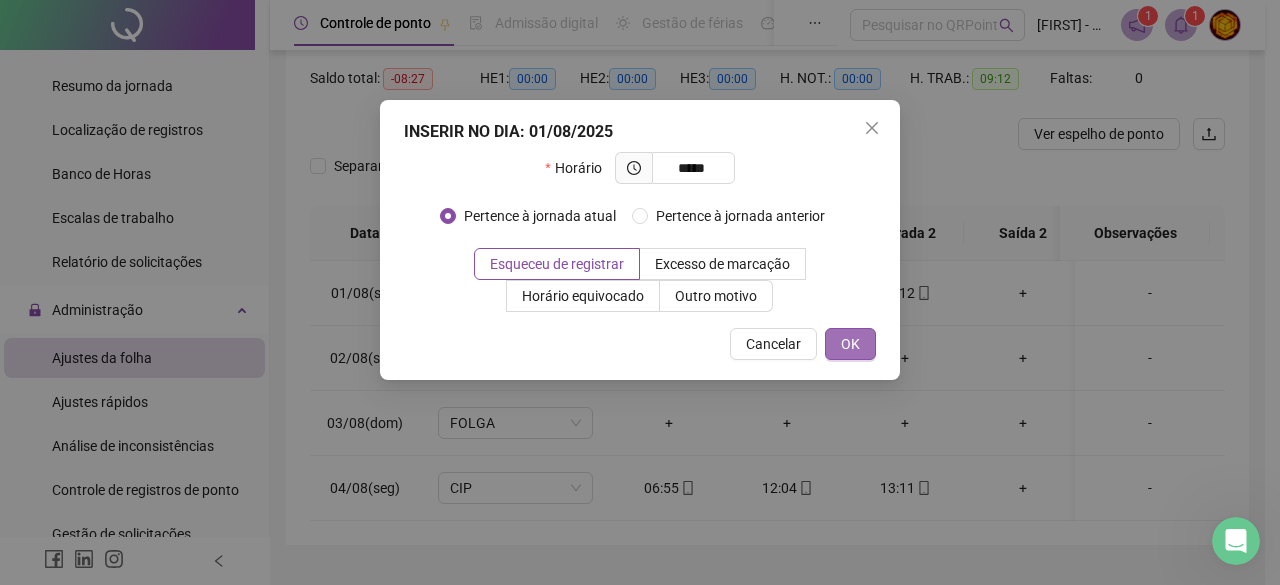 type on "*****" 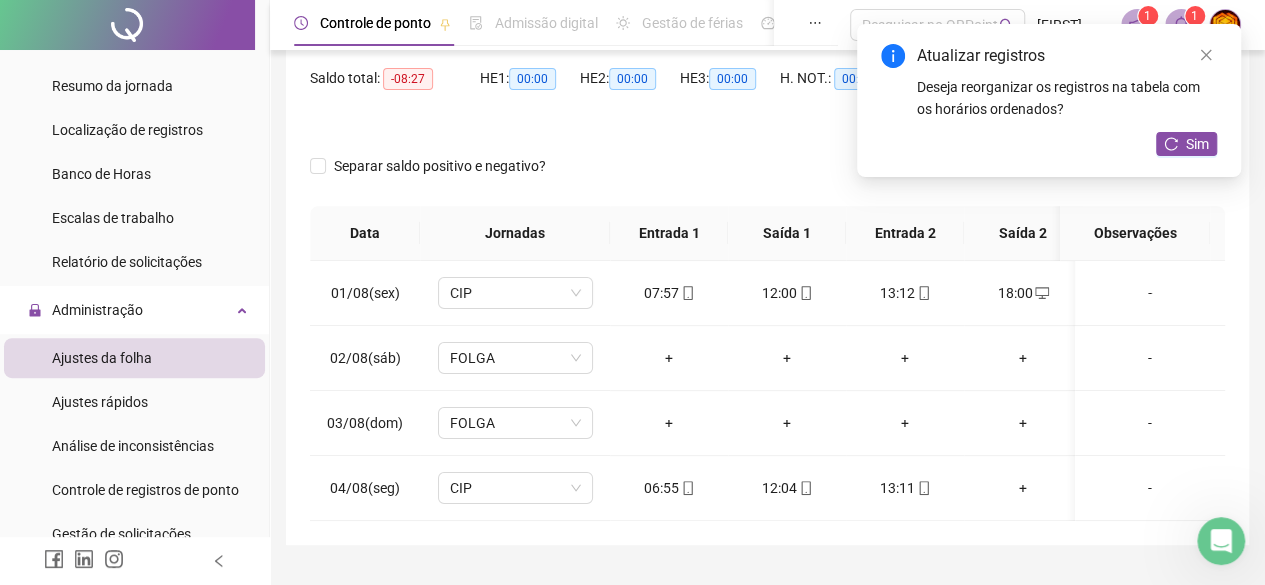 drag, startPoint x: 1196, startPoint y: 154, endPoint x: 1200, endPoint y: 171, distance: 17.464249 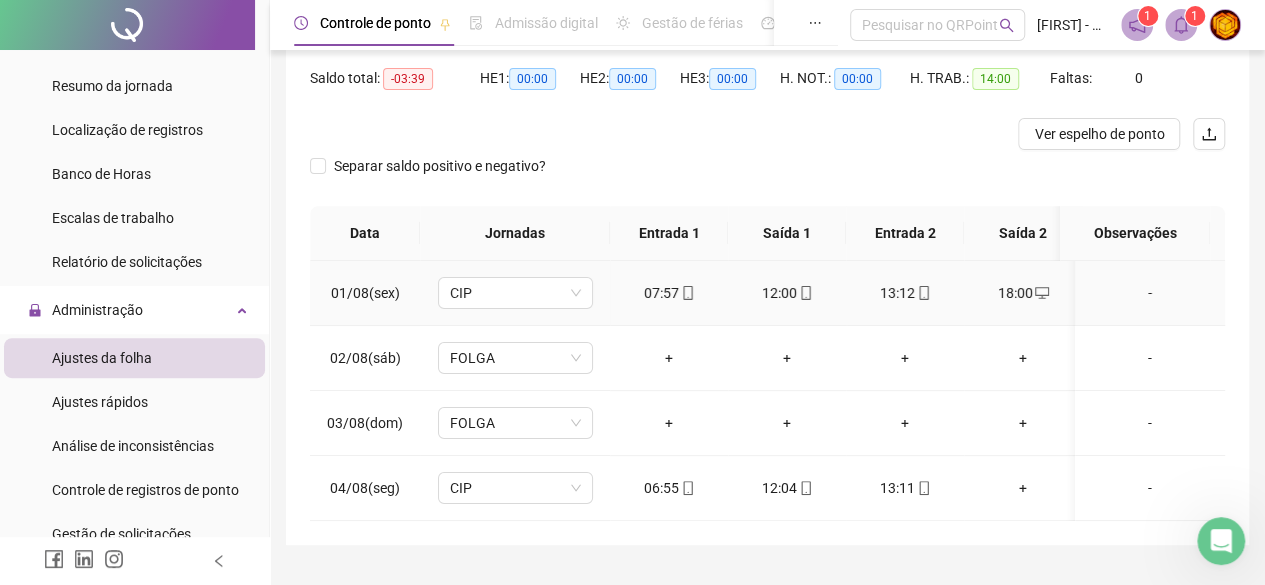 scroll, scrollTop: 0, scrollLeft: 0, axis: both 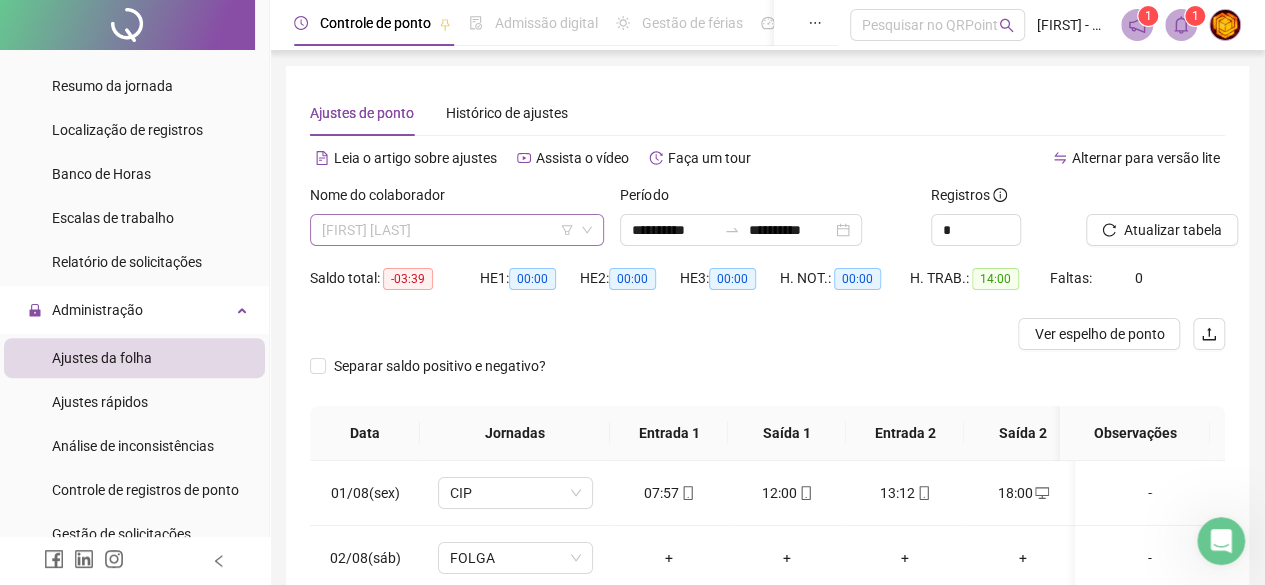 click on "[FIRST] [LAST]" at bounding box center [457, 230] 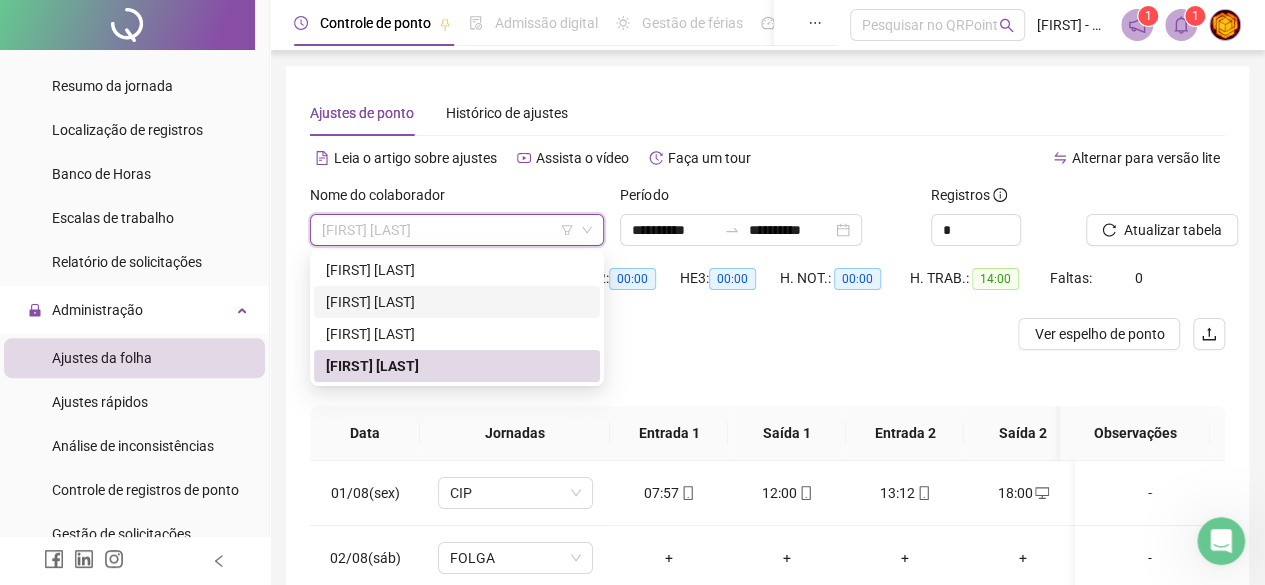 click on "[FIRST] [LAST]" at bounding box center [457, 302] 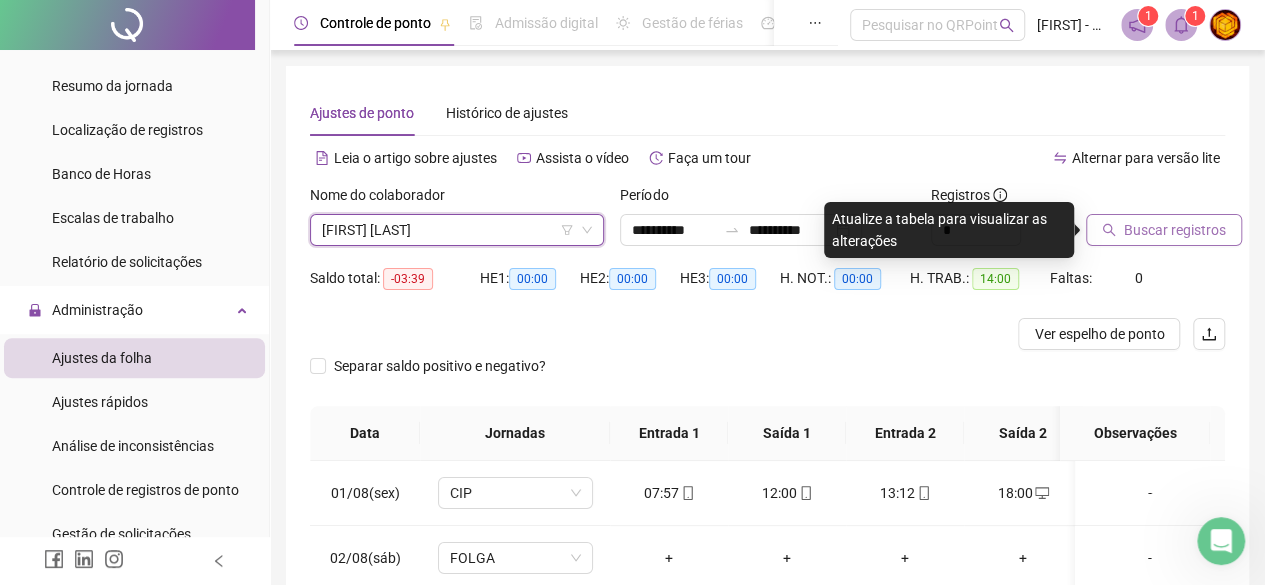 click on "Buscar registros" at bounding box center [1175, 230] 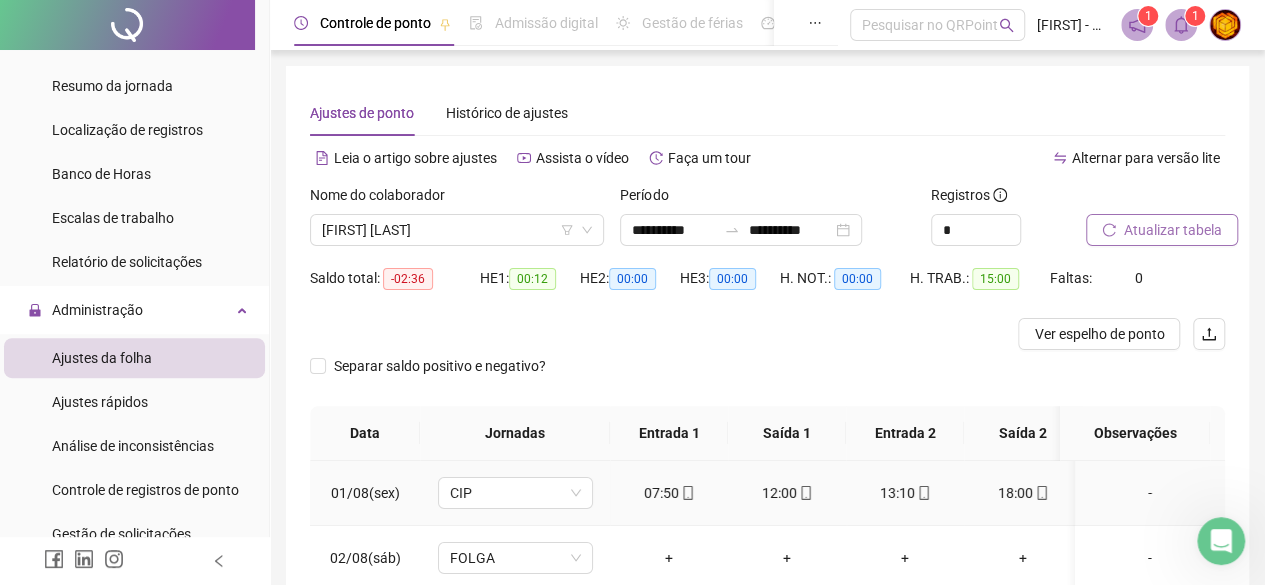 scroll, scrollTop: 0, scrollLeft: 0, axis: both 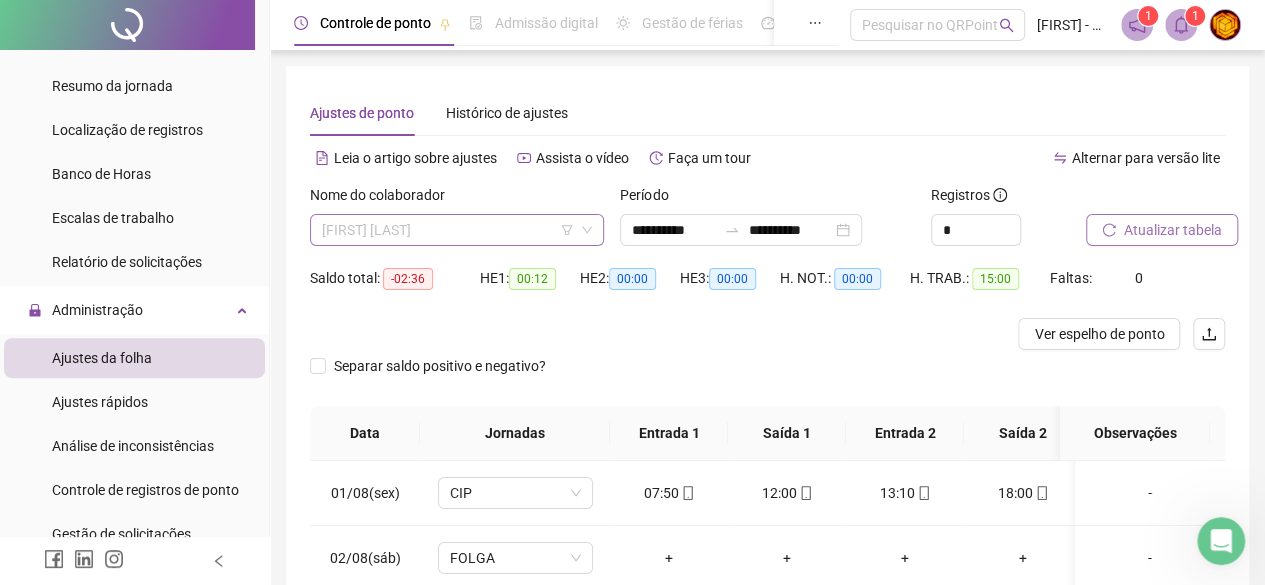 click on "[FIRST] [LAST]" at bounding box center (457, 230) 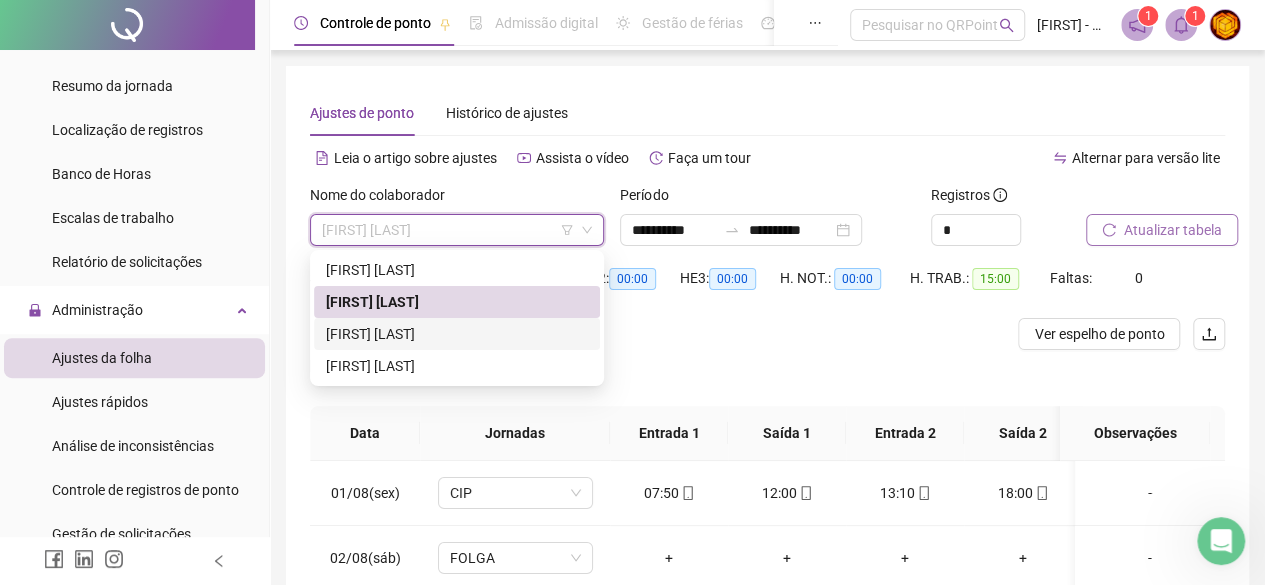 click on "[FIRST] [LAST]" at bounding box center (457, 334) 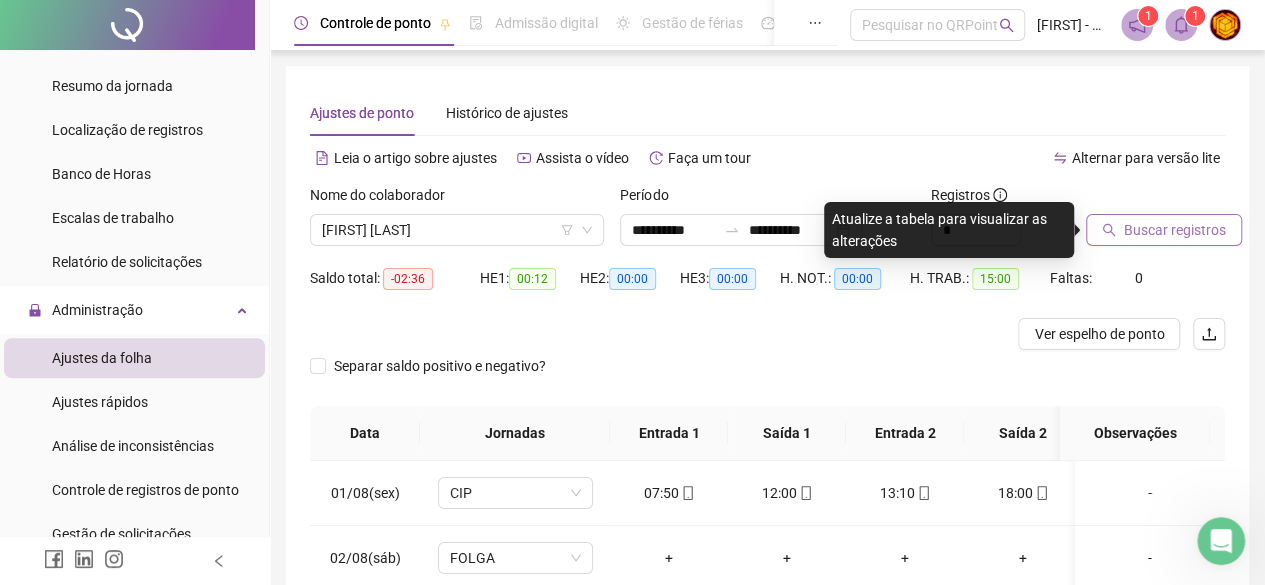 click on "Buscar registros" at bounding box center (1175, 230) 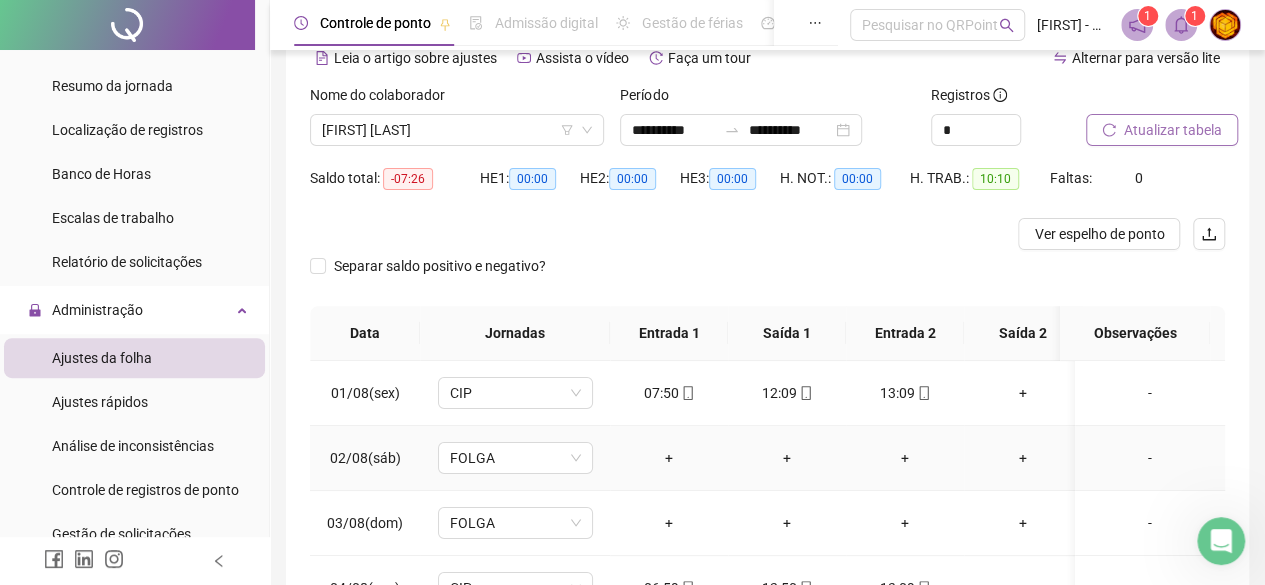 scroll, scrollTop: 259, scrollLeft: 0, axis: vertical 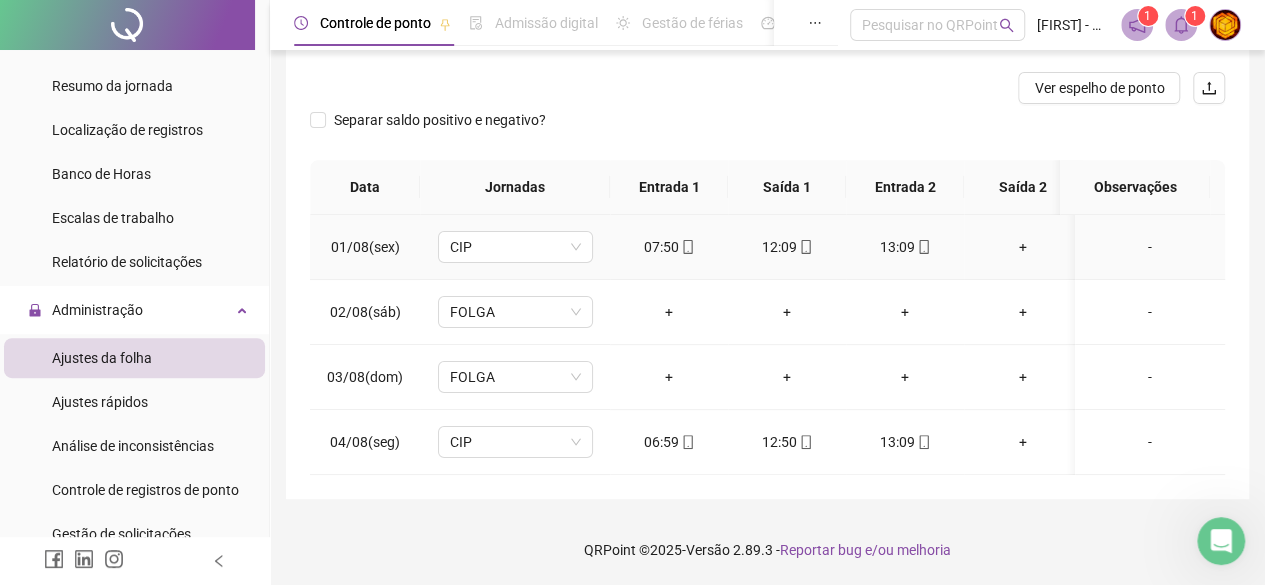 click on "+" at bounding box center [1023, 247] 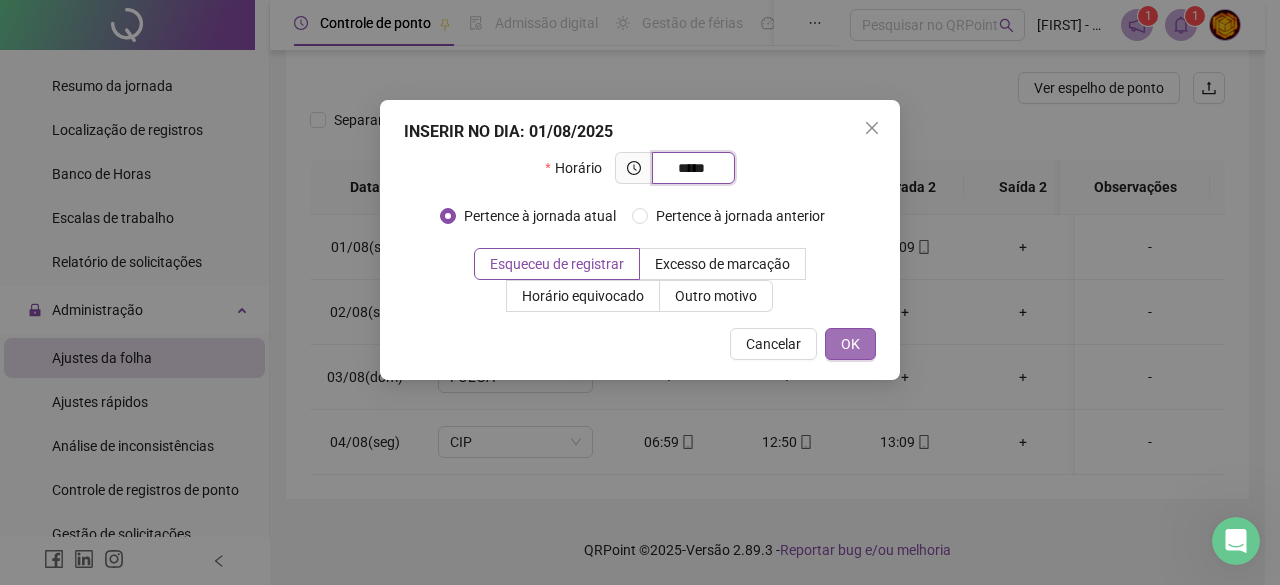 type on "*****" 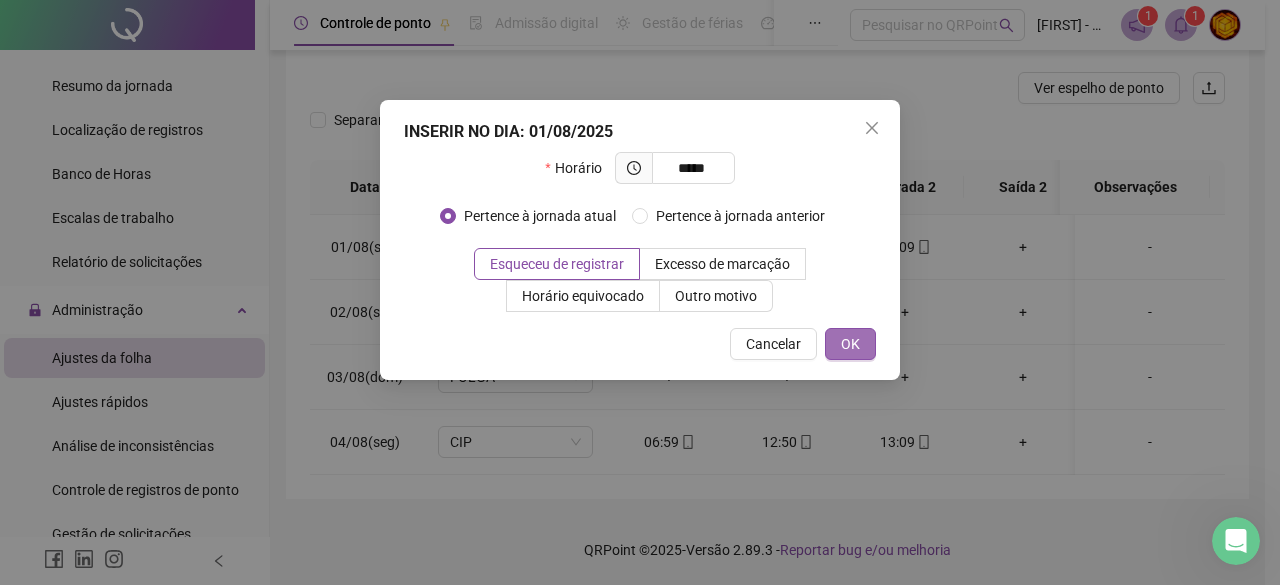 click on "OK" at bounding box center [850, 344] 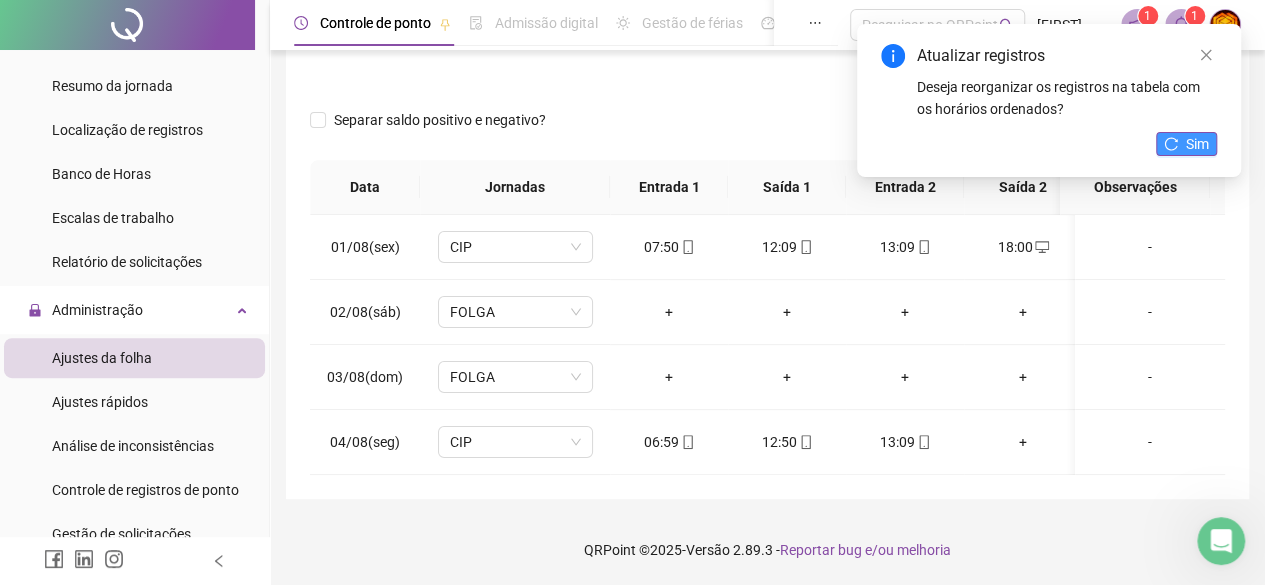 click on "Sim" at bounding box center (1197, 144) 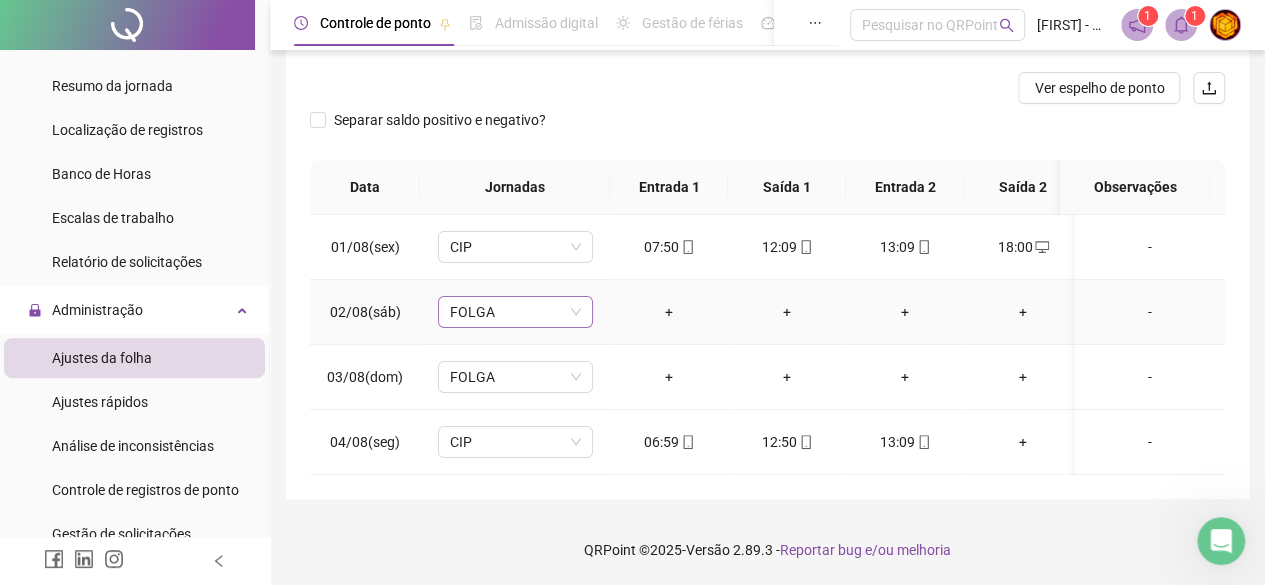 scroll, scrollTop: 0, scrollLeft: 0, axis: both 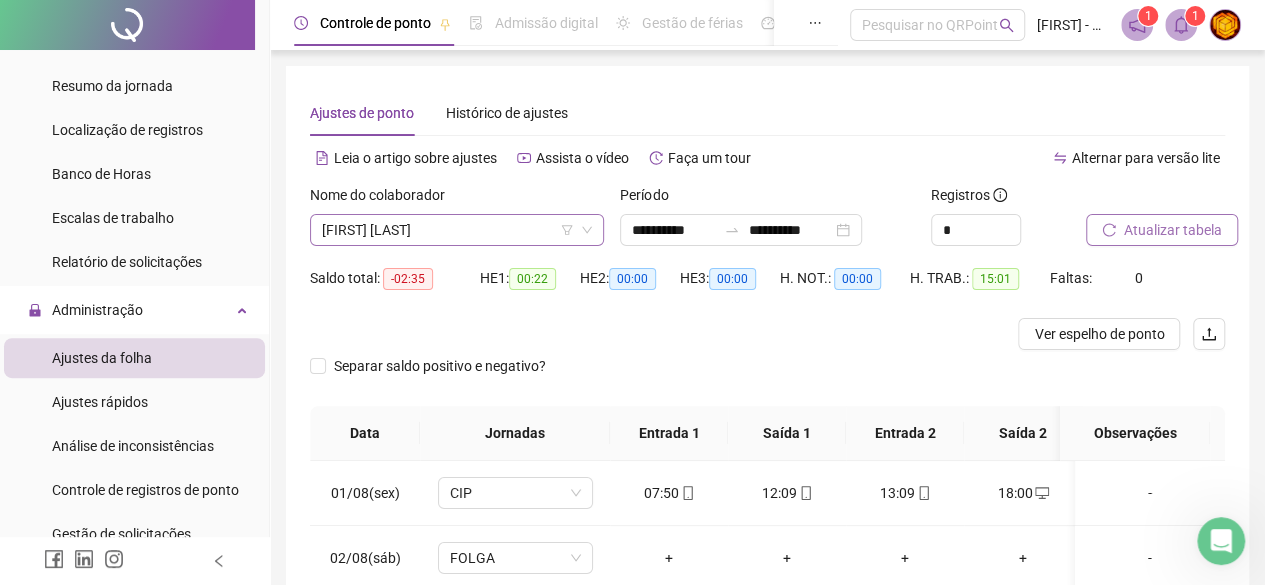 click on "[FIRST] [LAST]" at bounding box center (457, 230) 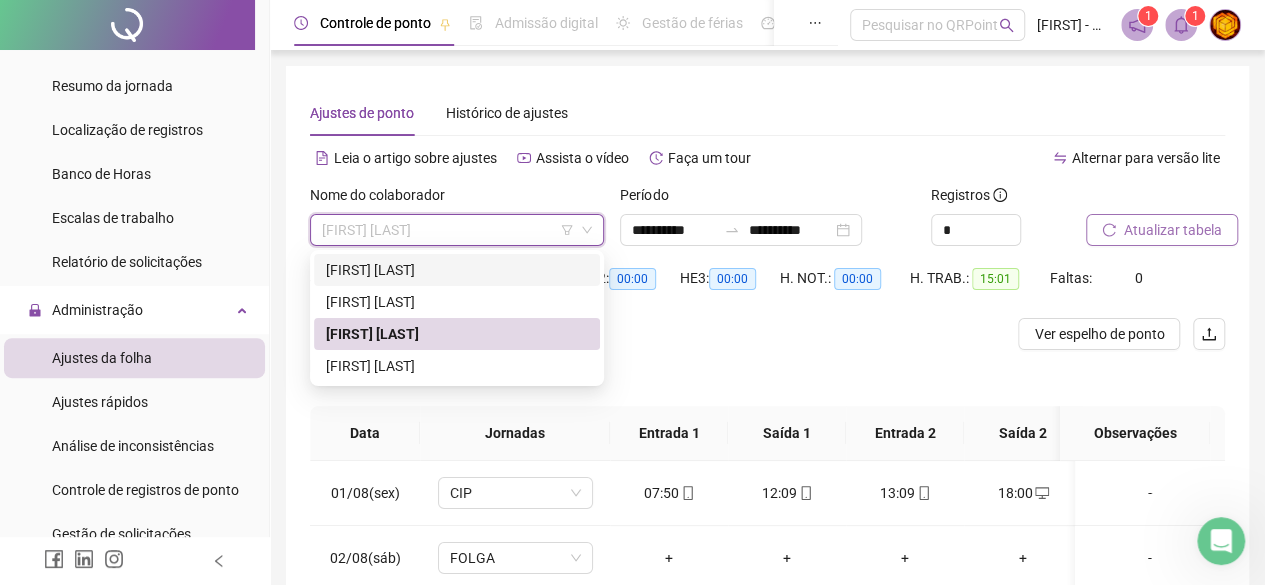 click on "[FIRST] [LAST]" at bounding box center (457, 270) 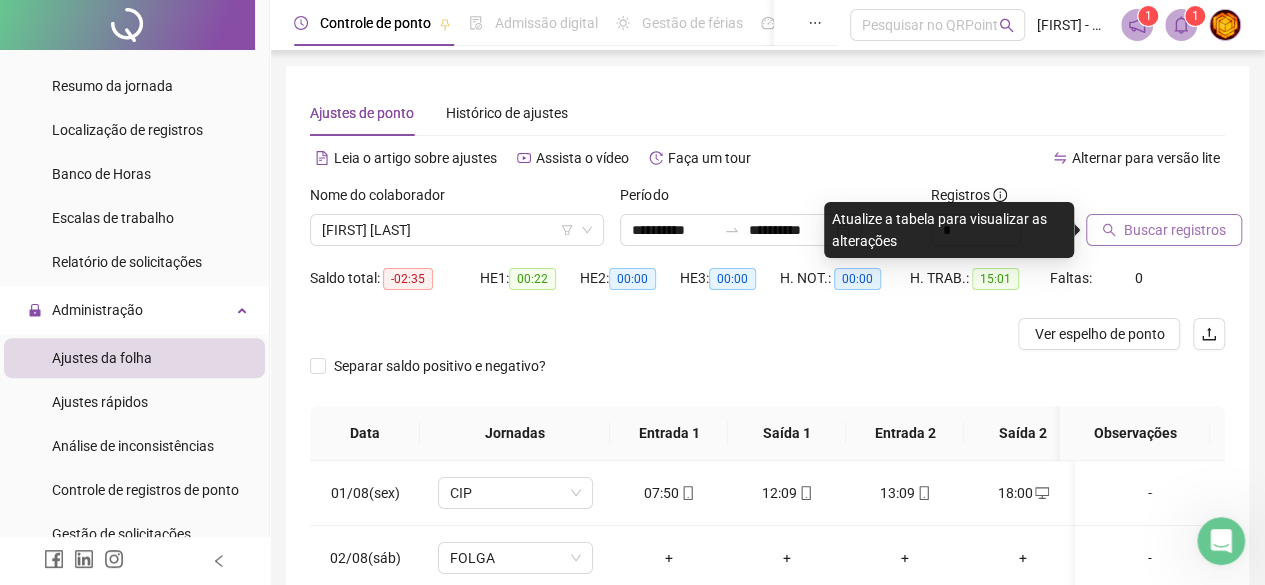 click on "Buscar registros" at bounding box center (1175, 230) 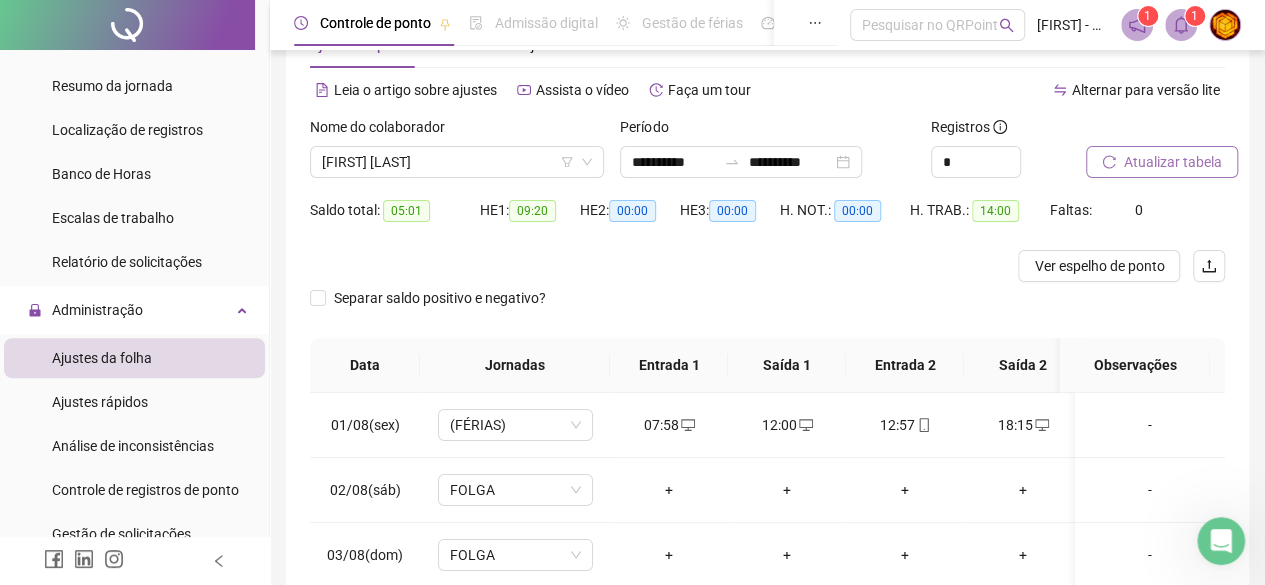 scroll, scrollTop: 100, scrollLeft: 0, axis: vertical 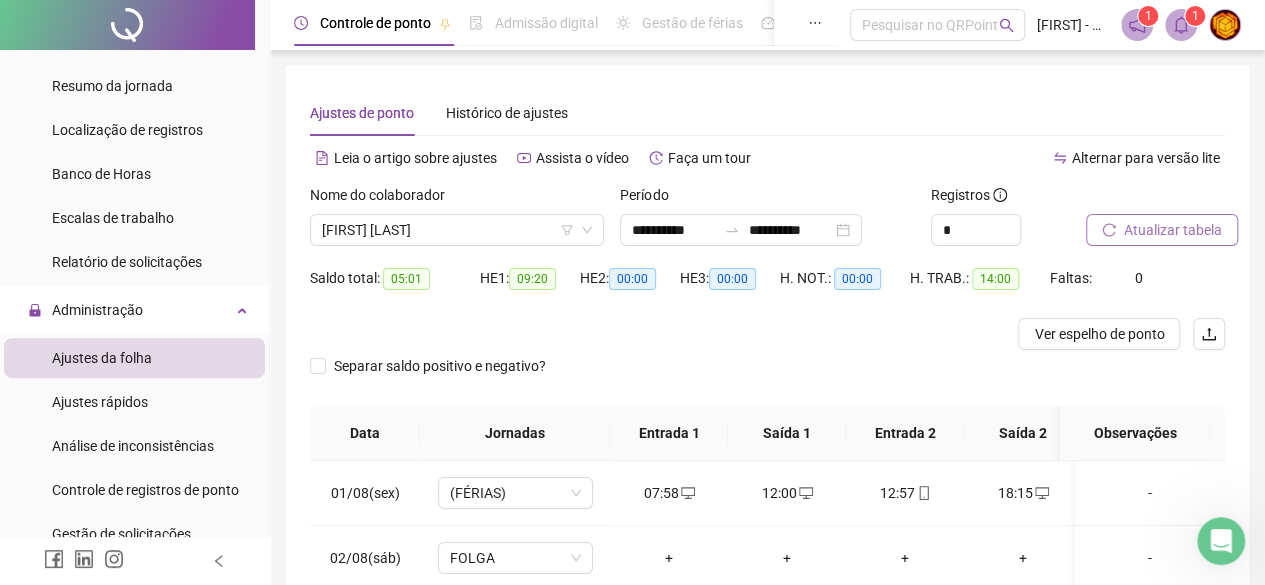 click on "Atualizar tabela" at bounding box center [1173, 230] 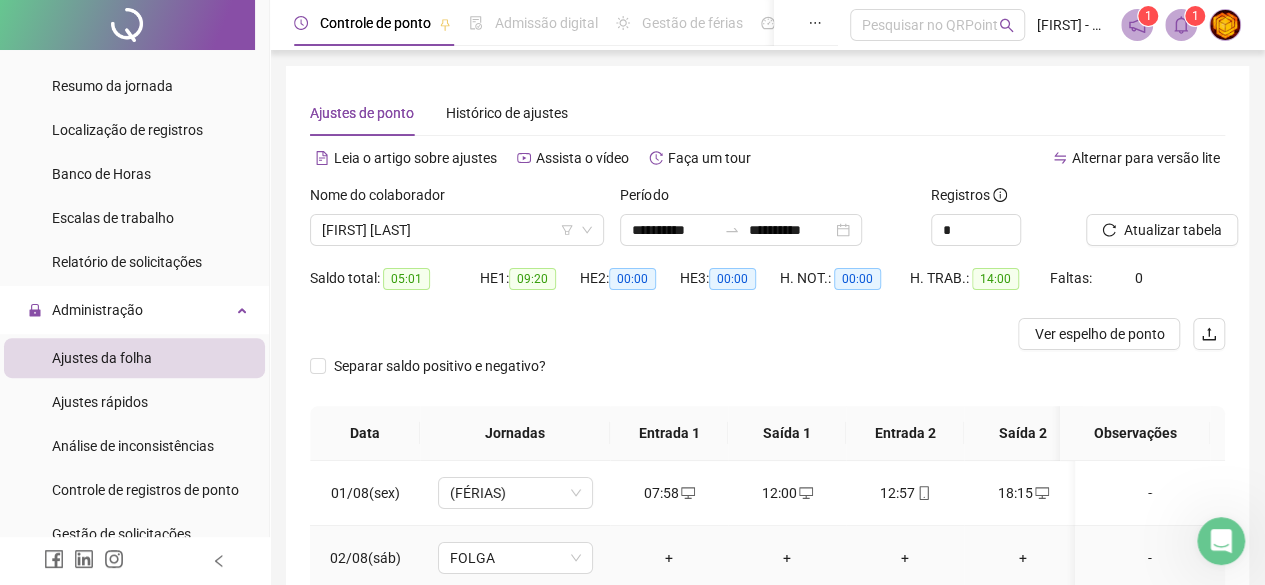 scroll, scrollTop: 0, scrollLeft: 0, axis: both 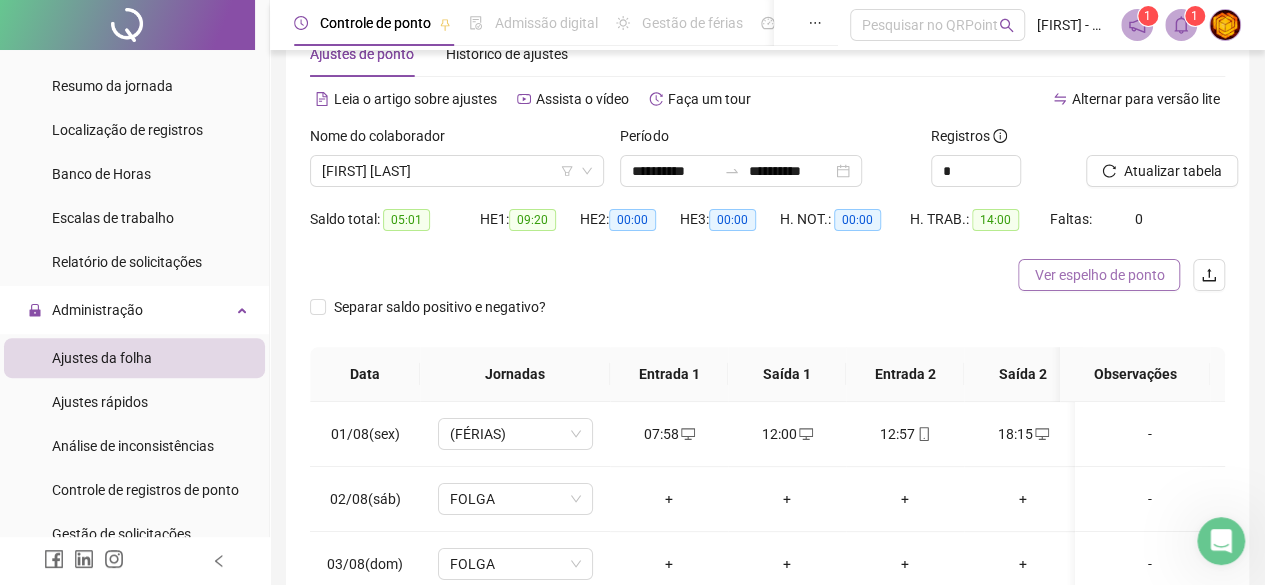 click on "Ver espelho de ponto" at bounding box center (1099, 275) 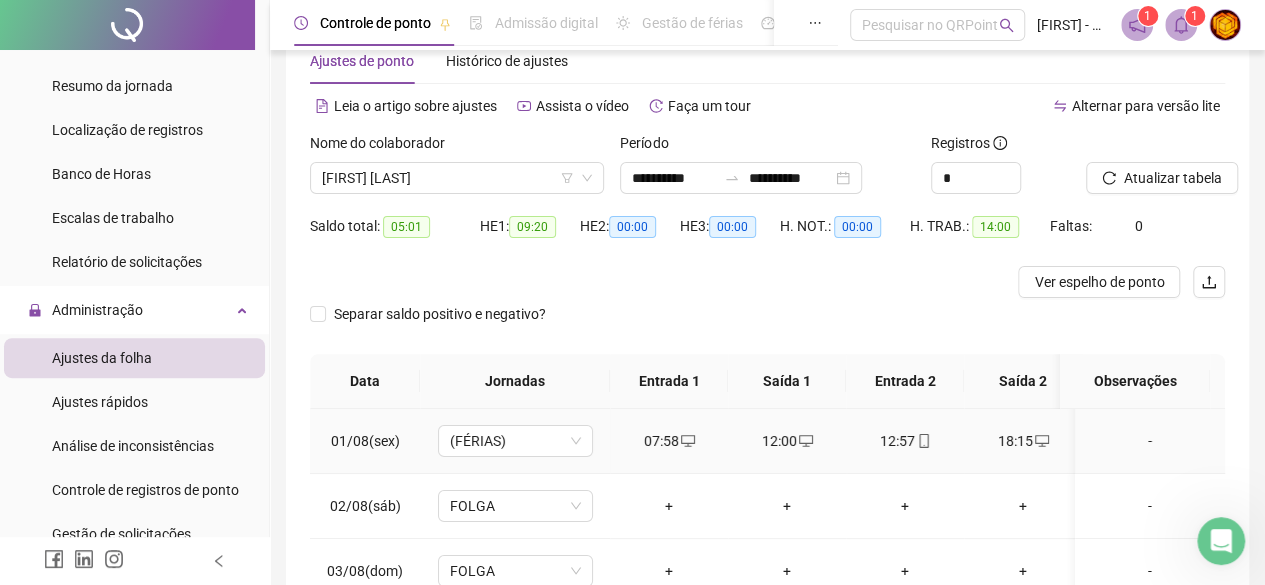 scroll, scrollTop: 0, scrollLeft: 0, axis: both 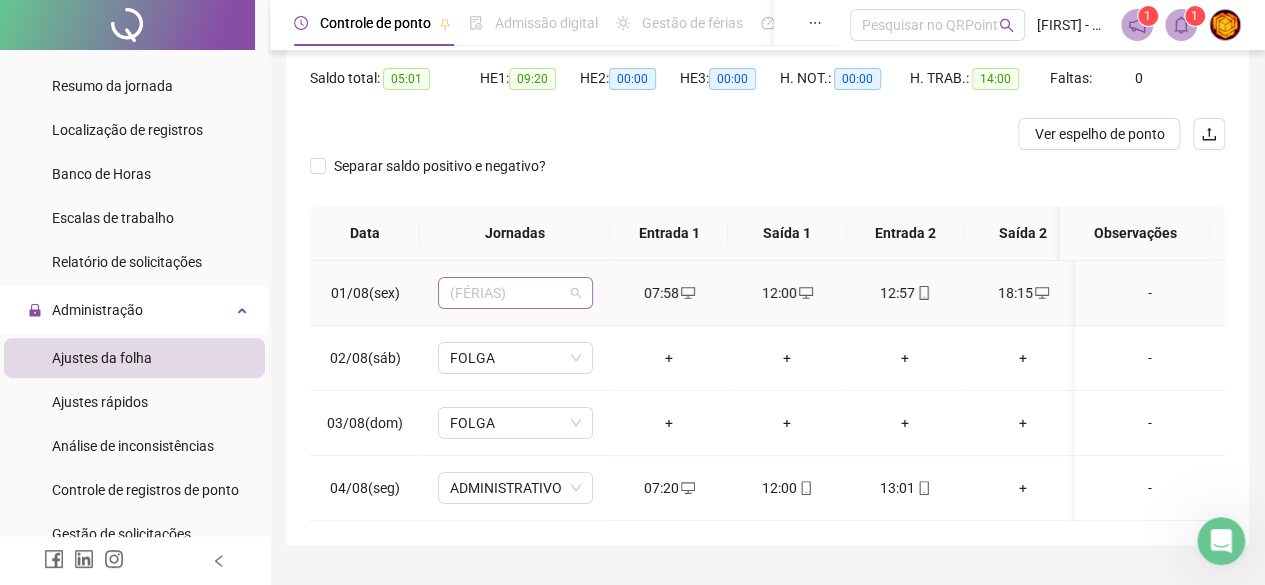 click on "(FÉRIAS)" at bounding box center (515, 293) 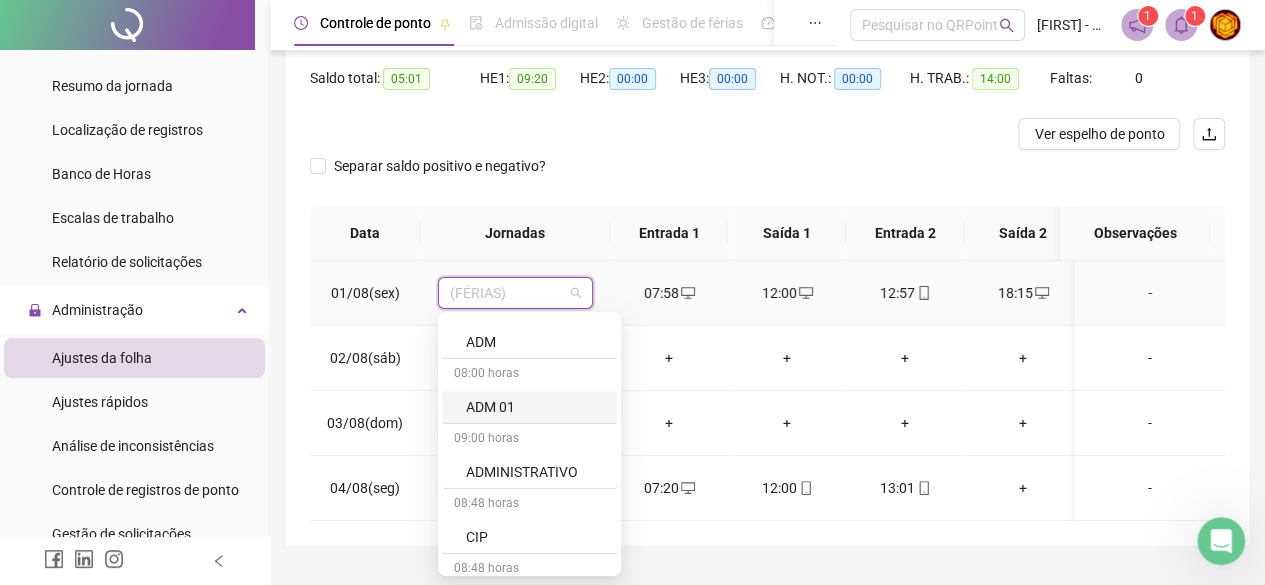 scroll, scrollTop: 0, scrollLeft: 0, axis: both 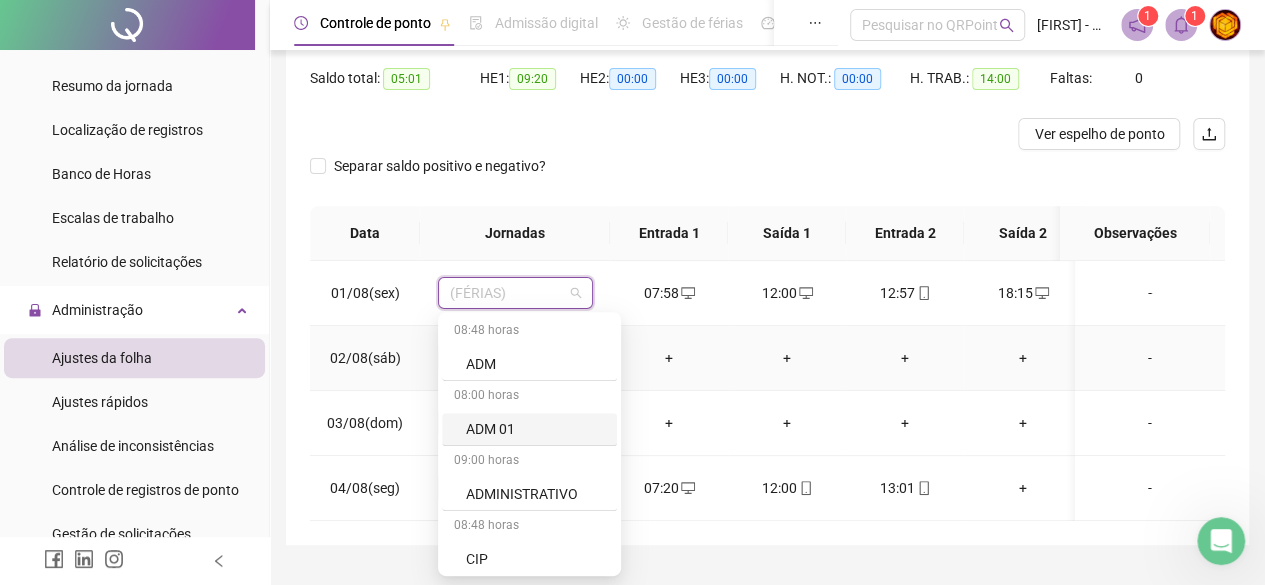 click on "+" at bounding box center (905, 358) 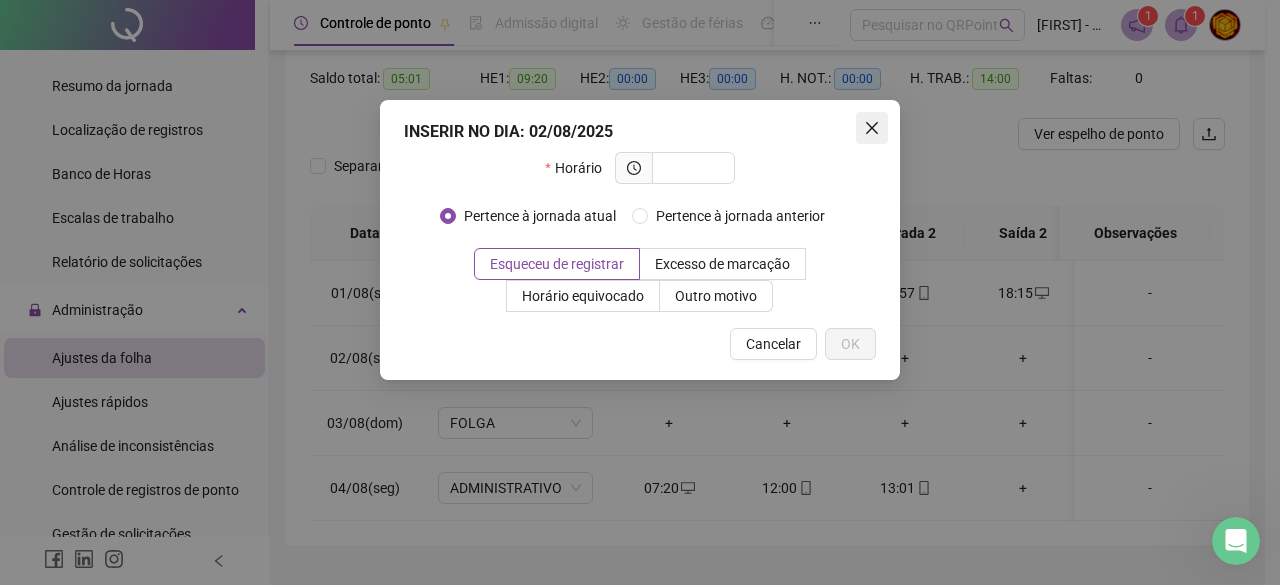 click 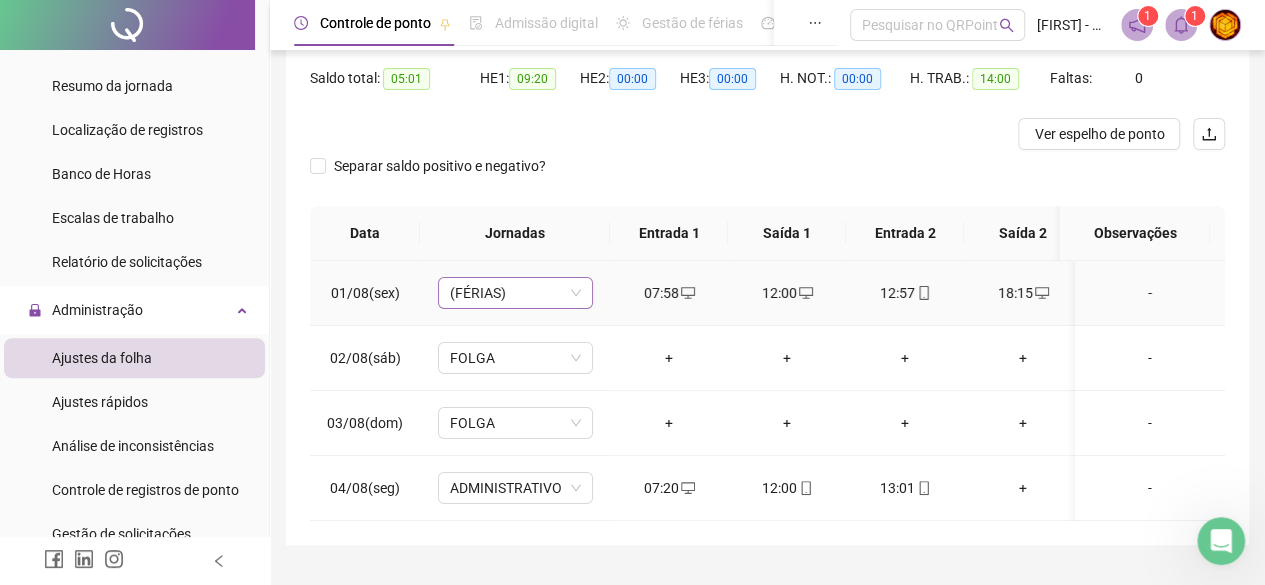 click on "(FÉRIAS)" at bounding box center (515, 293) 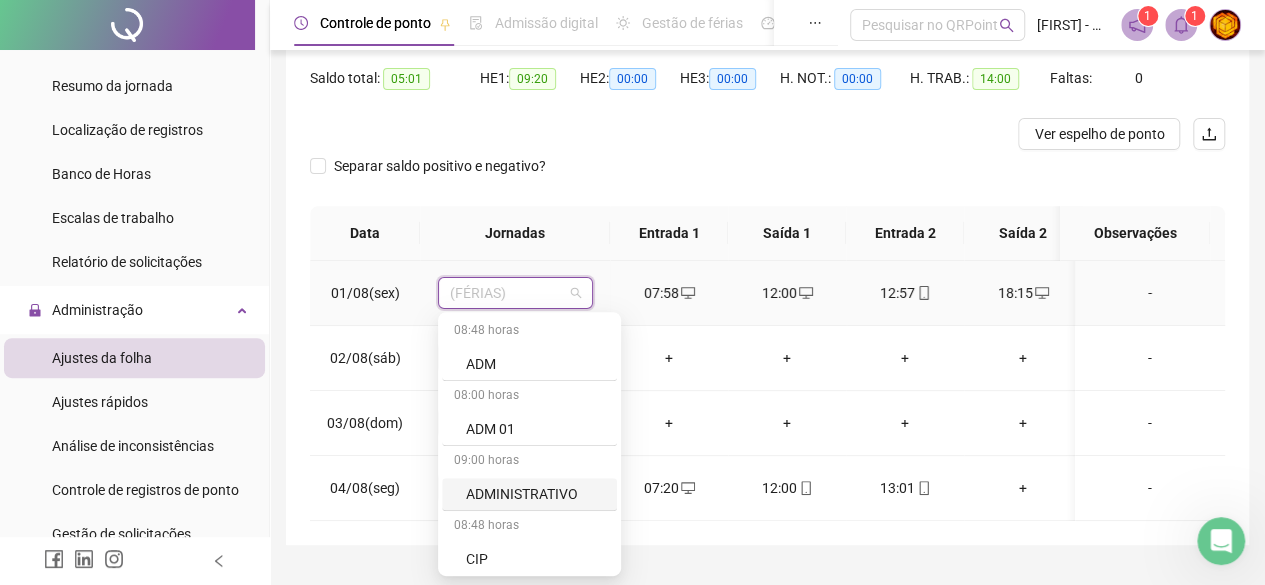 click on "ADMINISTRATIVO" at bounding box center (535, 494) 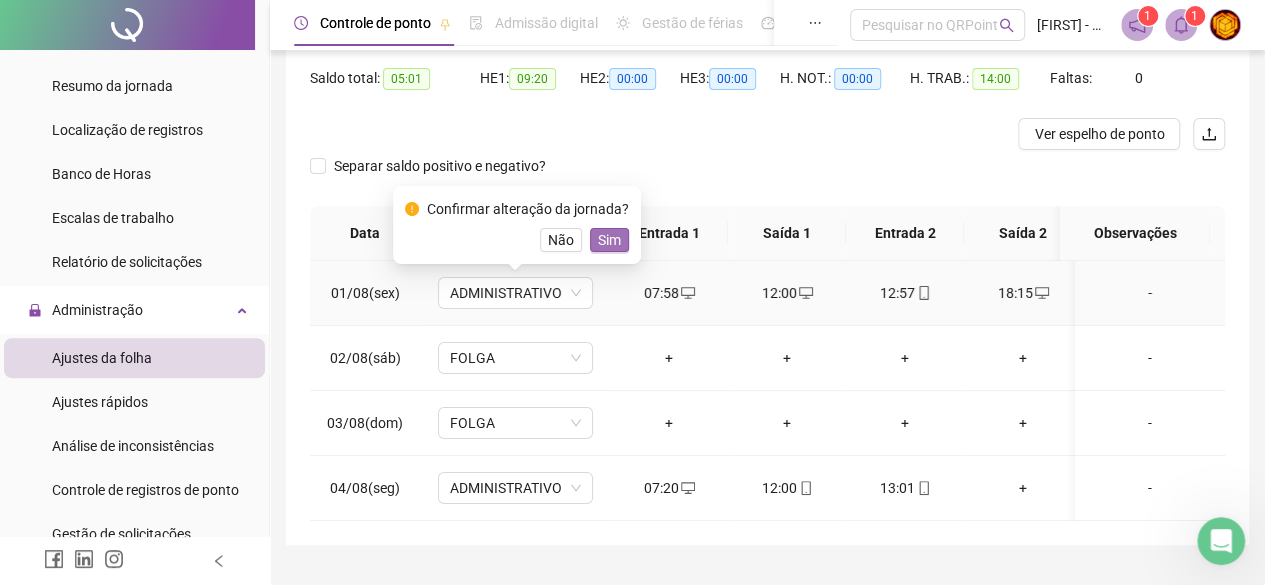 click on "Sim" at bounding box center (609, 240) 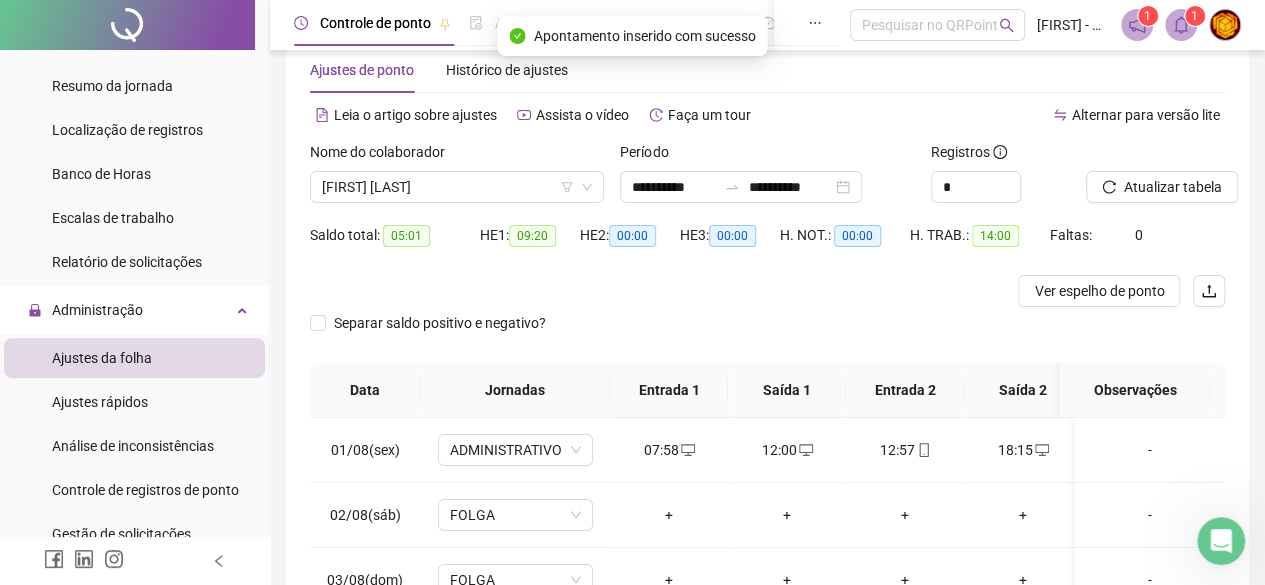 scroll, scrollTop: 0, scrollLeft: 0, axis: both 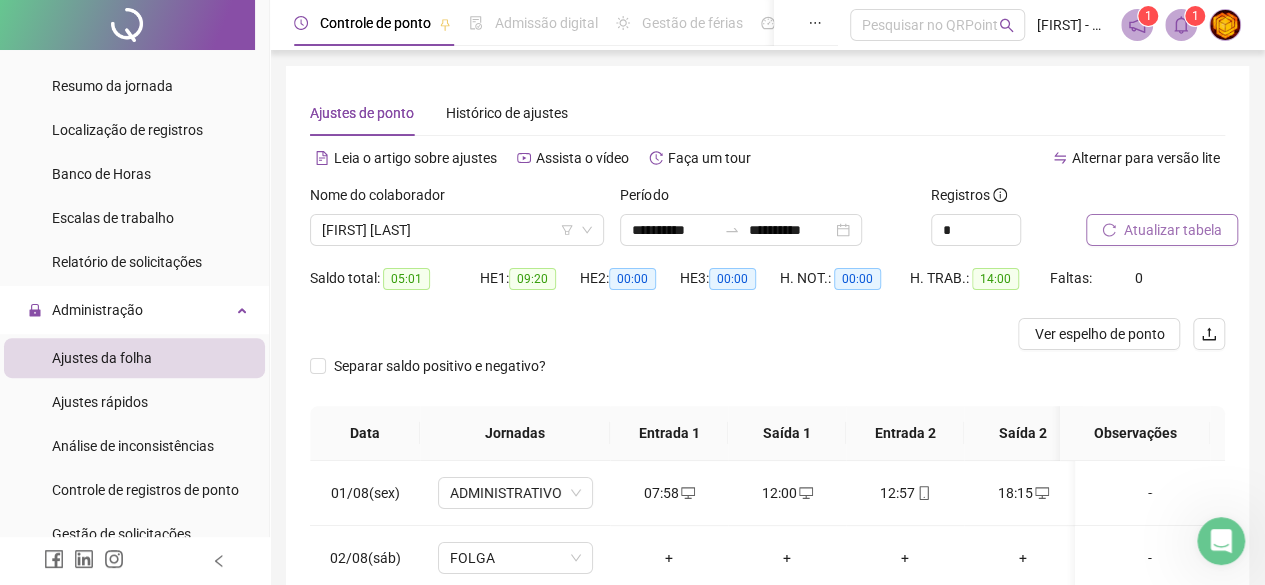 click on "Atualizar tabela" at bounding box center [1173, 230] 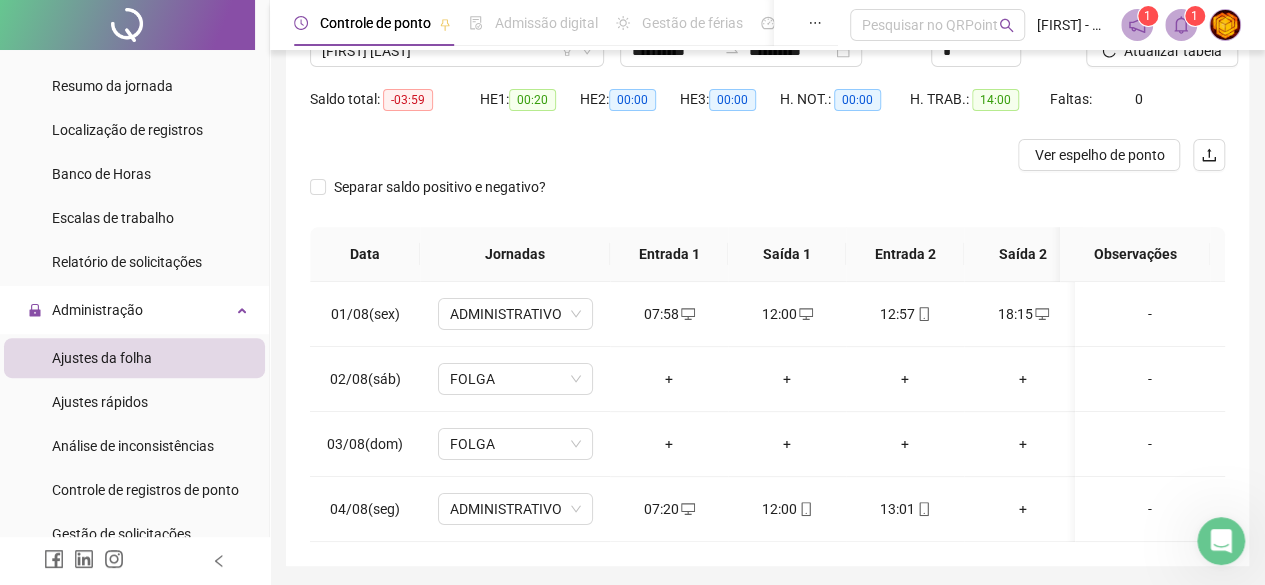 scroll, scrollTop: 259, scrollLeft: 0, axis: vertical 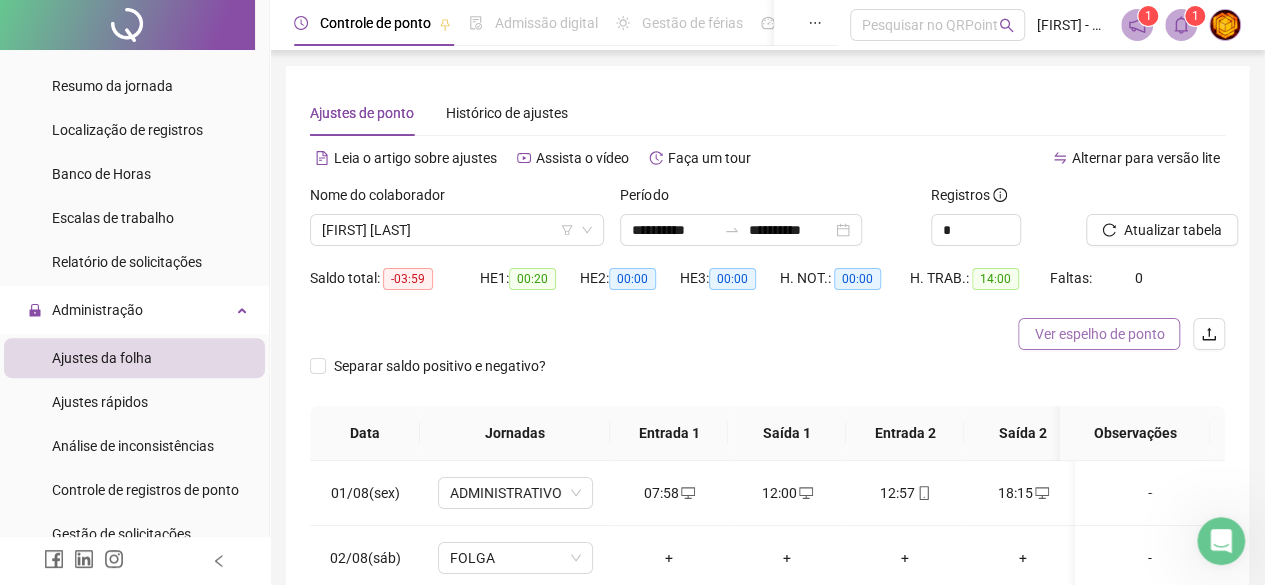 click on "Ver espelho de ponto" at bounding box center (1099, 334) 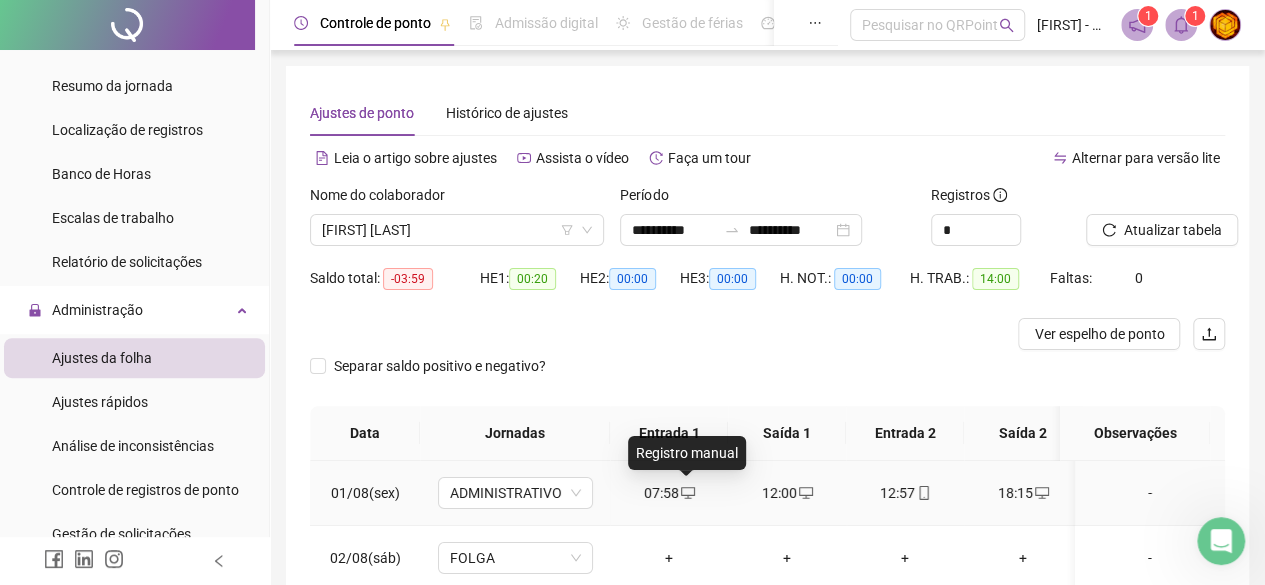 scroll, scrollTop: 0, scrollLeft: 0, axis: both 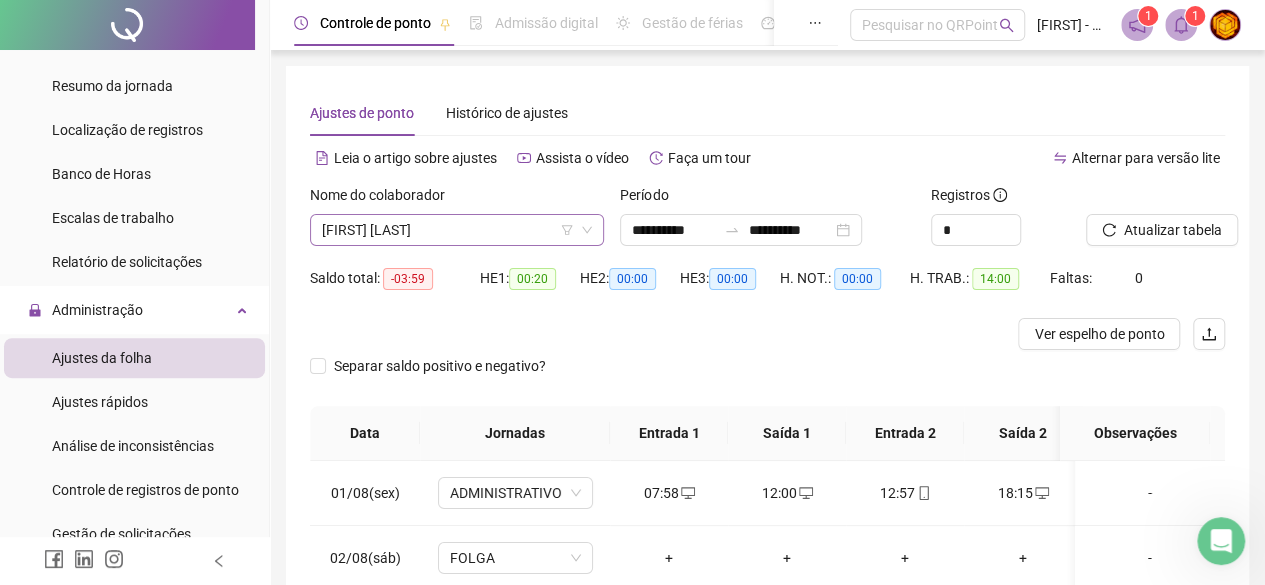 click on "[FIRST] [LAST]" at bounding box center [457, 230] 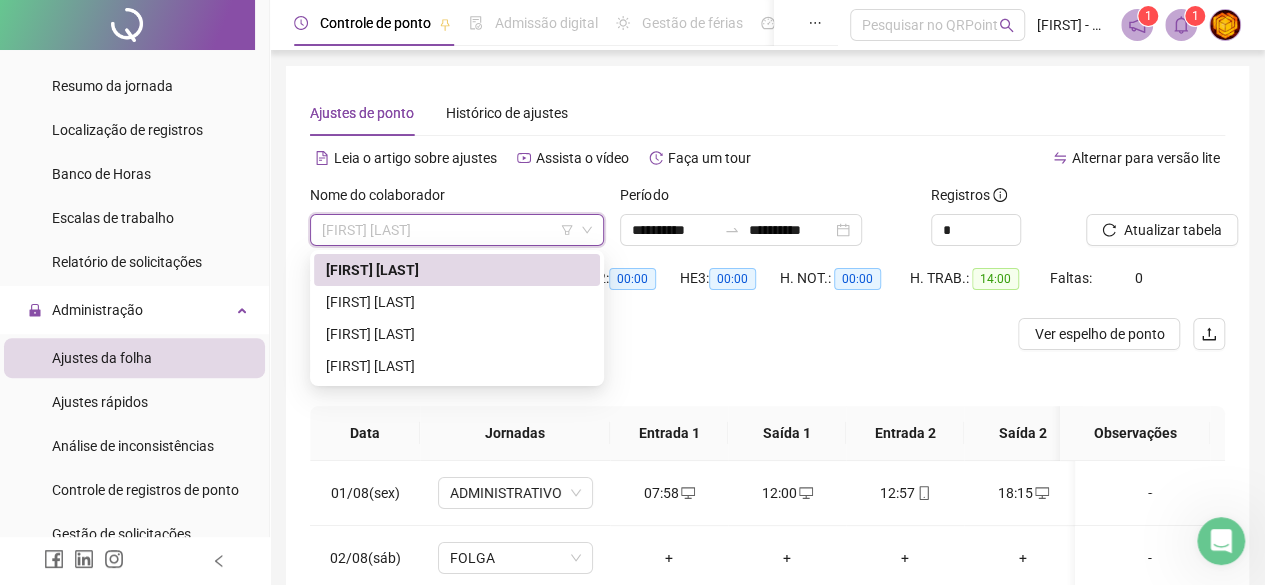 click on "[FIRST] [LAST]" at bounding box center (457, 230) 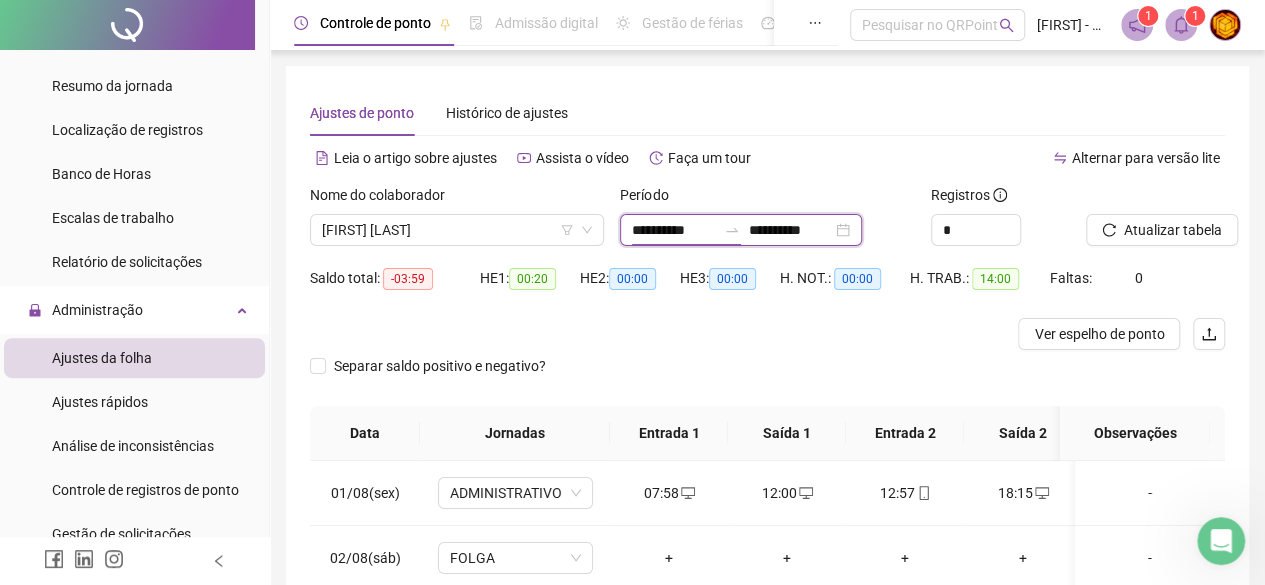 click on "**********" at bounding box center (674, 230) 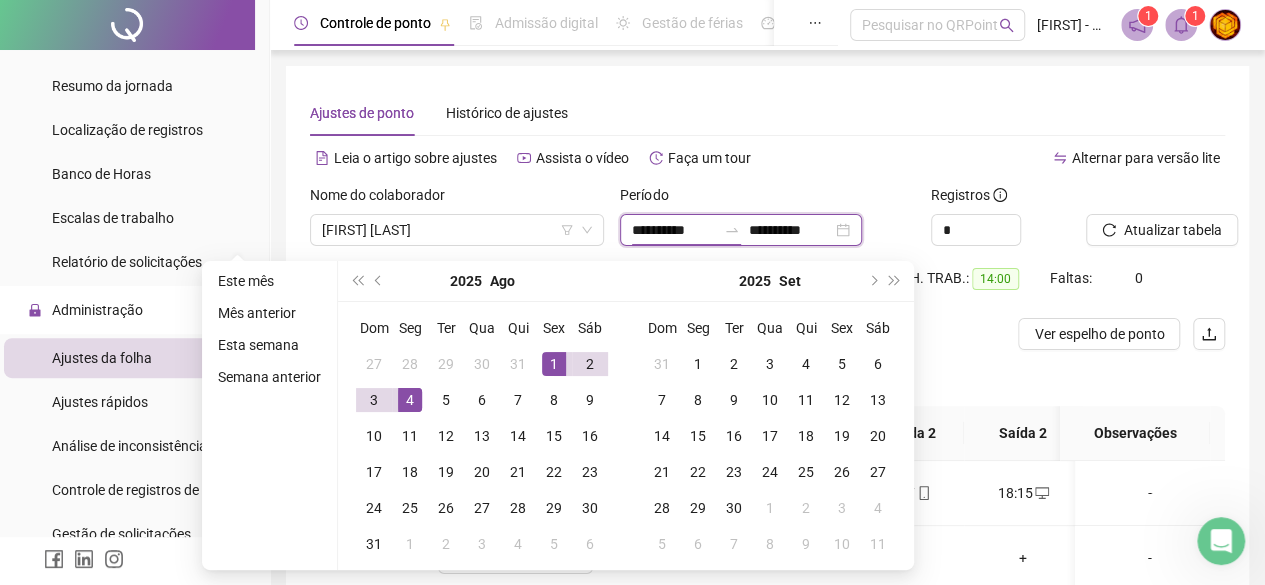 type on "**********" 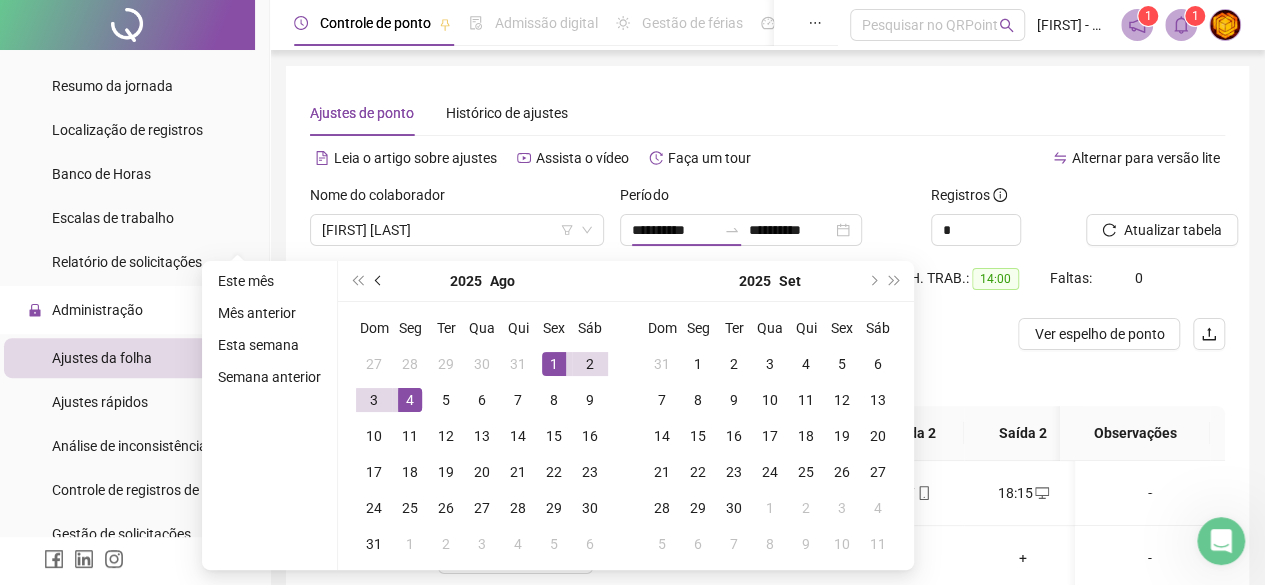 click at bounding box center (380, 281) 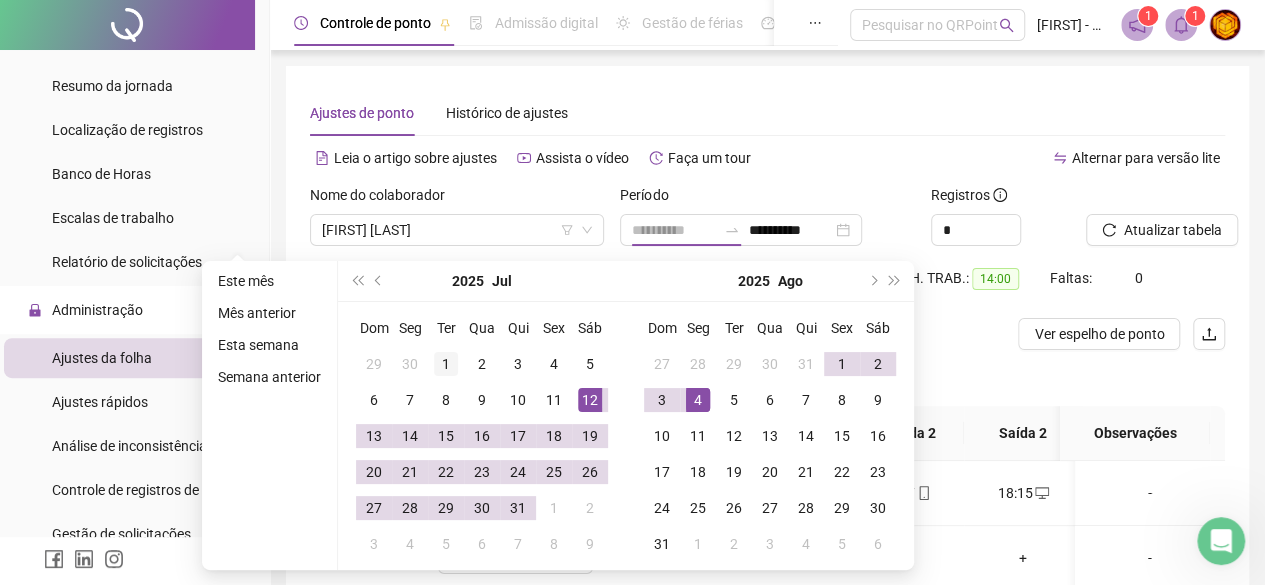 type on "**********" 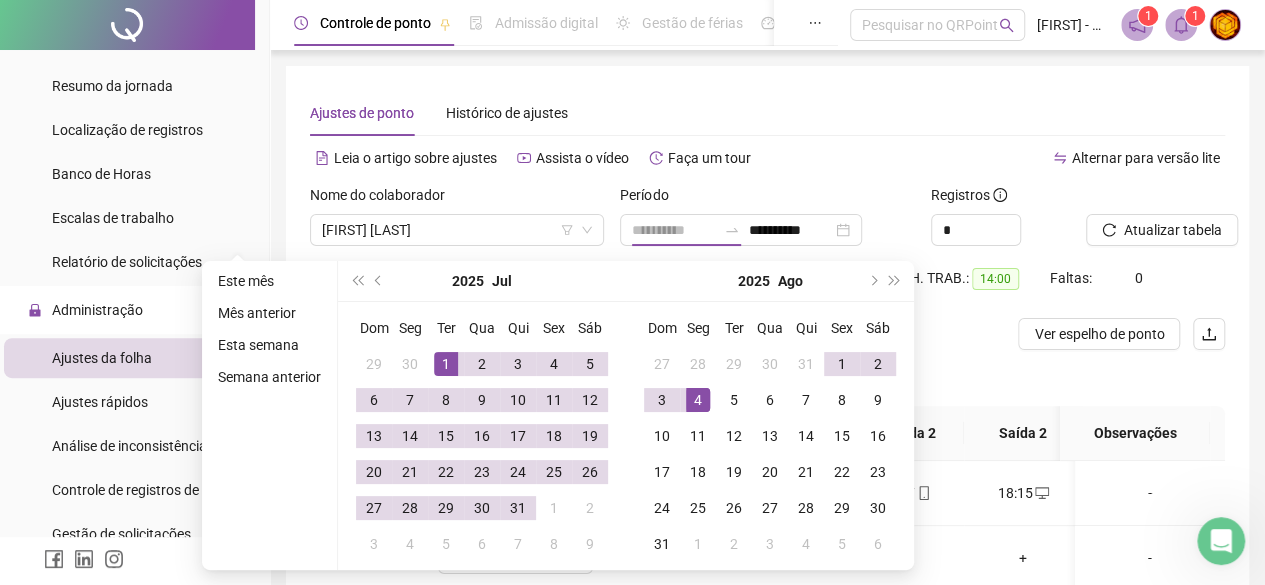 click on "1" at bounding box center (446, 364) 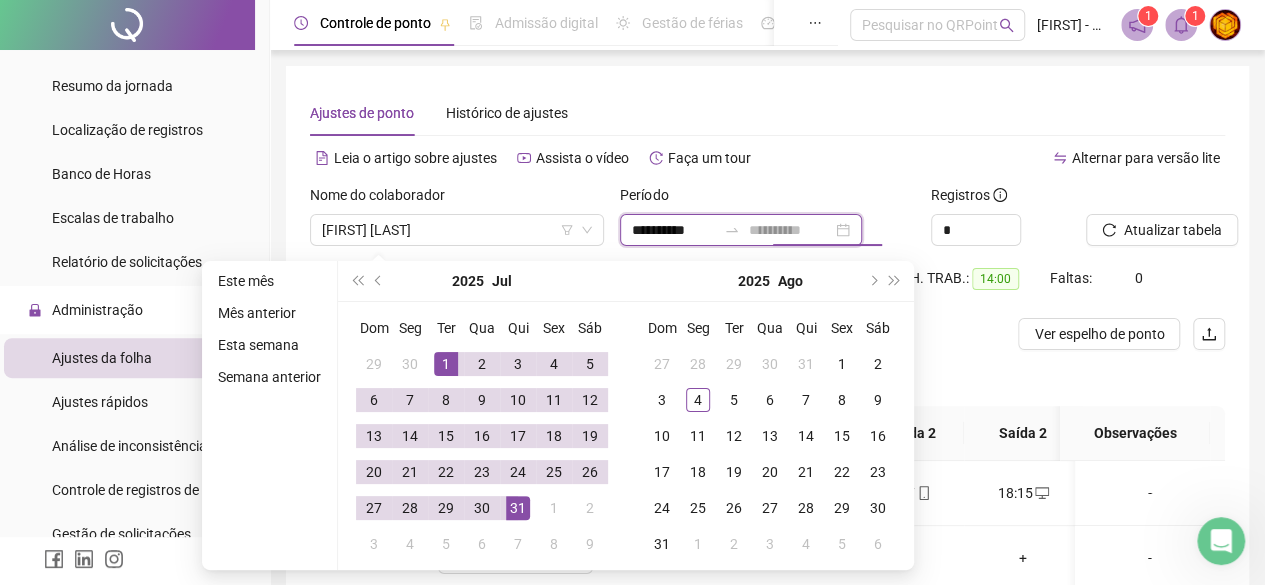 type on "**********" 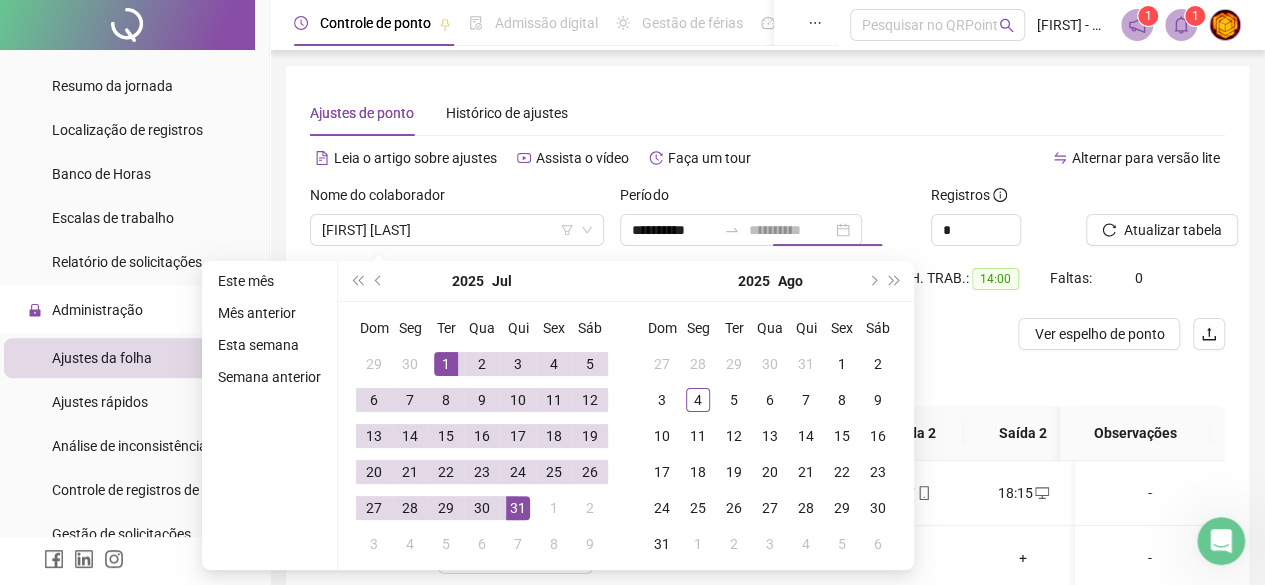 click on "31" at bounding box center (518, 508) 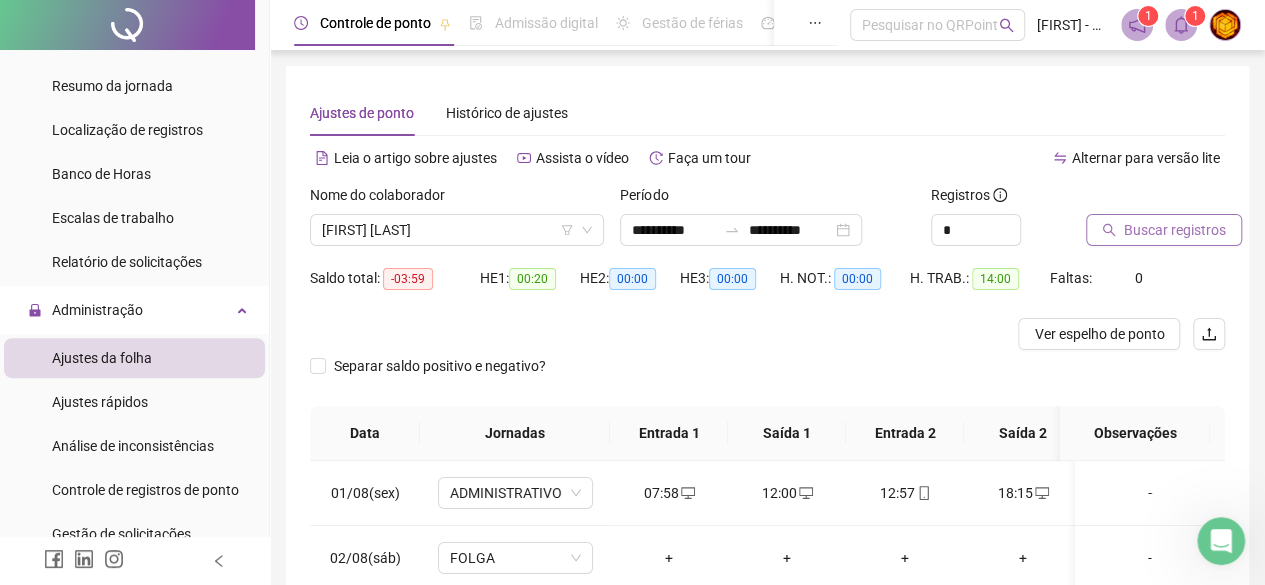 click on "Buscar registros" at bounding box center [1175, 230] 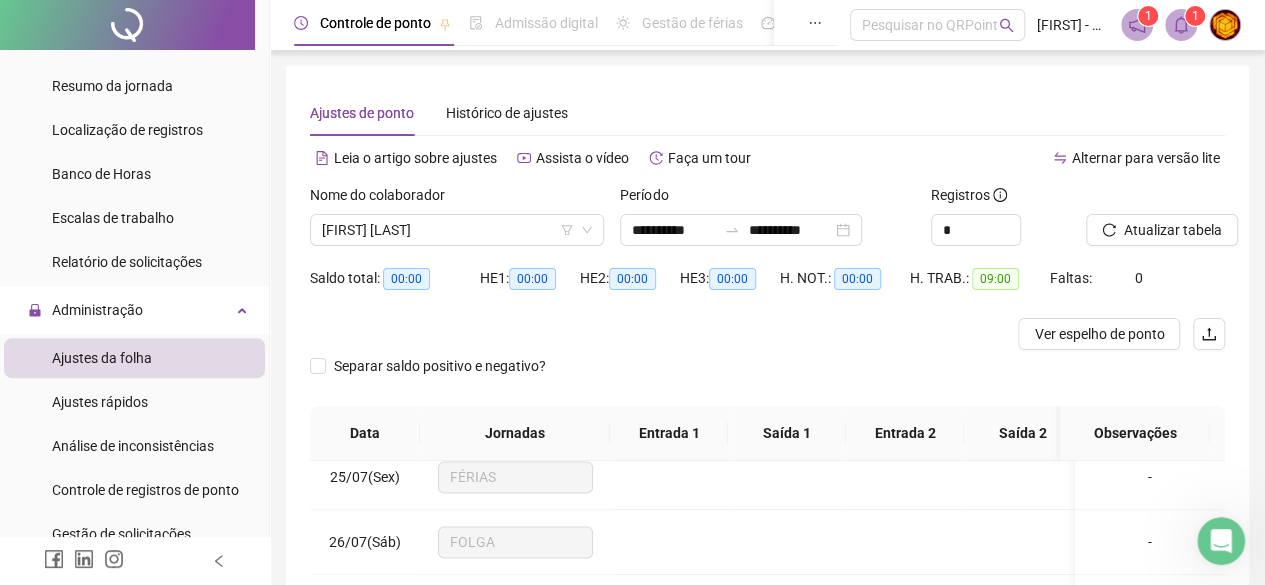 scroll, scrollTop: 1593, scrollLeft: 0, axis: vertical 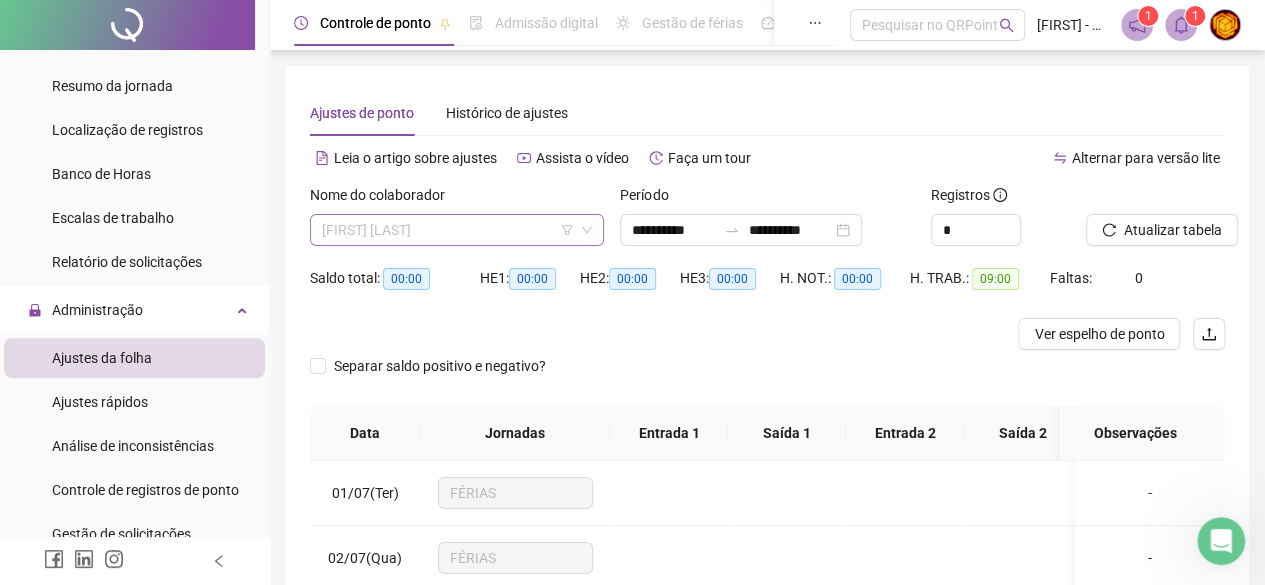 click on "[FIRST] [LAST]" at bounding box center (457, 230) 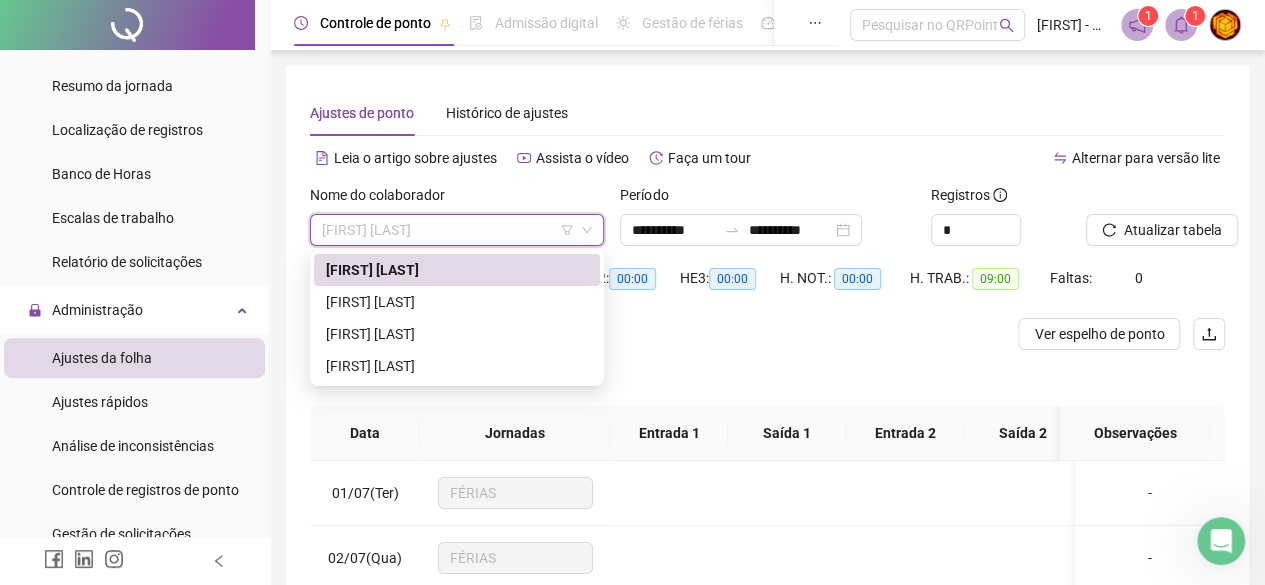 click on "[FIRST] [LAST]" at bounding box center (457, 230) 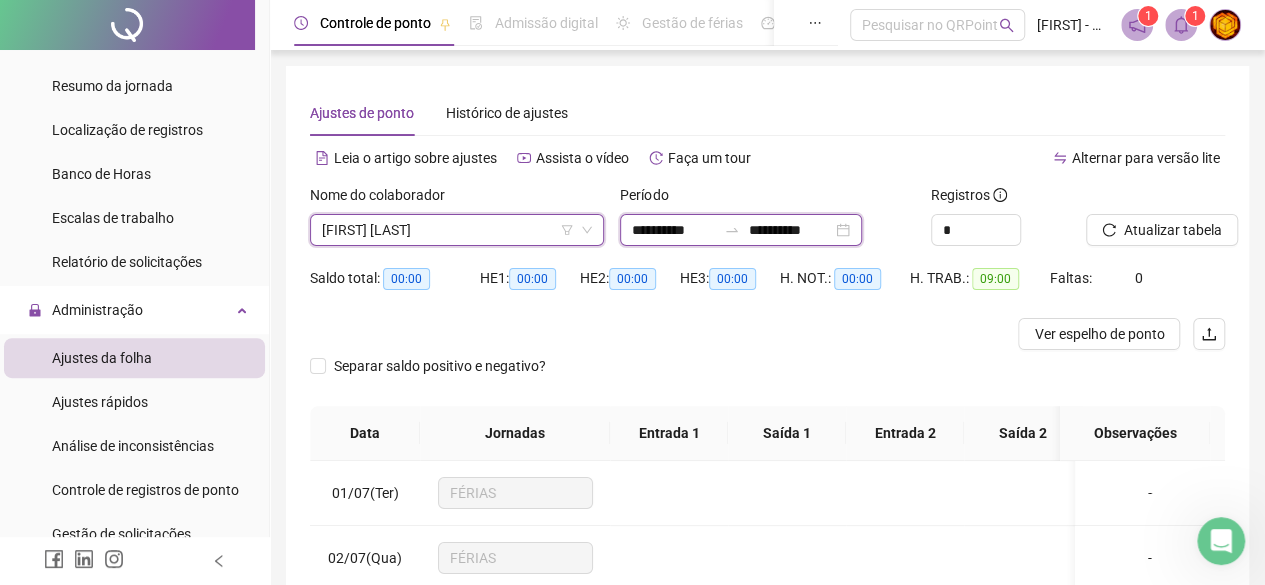 click on "**********" at bounding box center [674, 230] 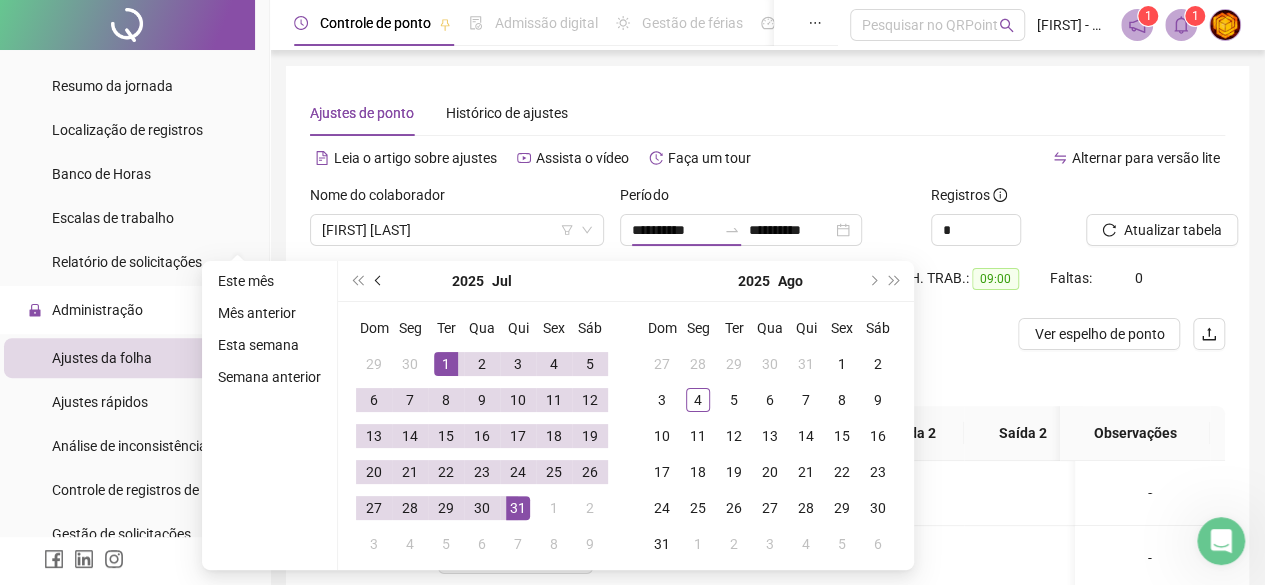 click at bounding box center (380, 281) 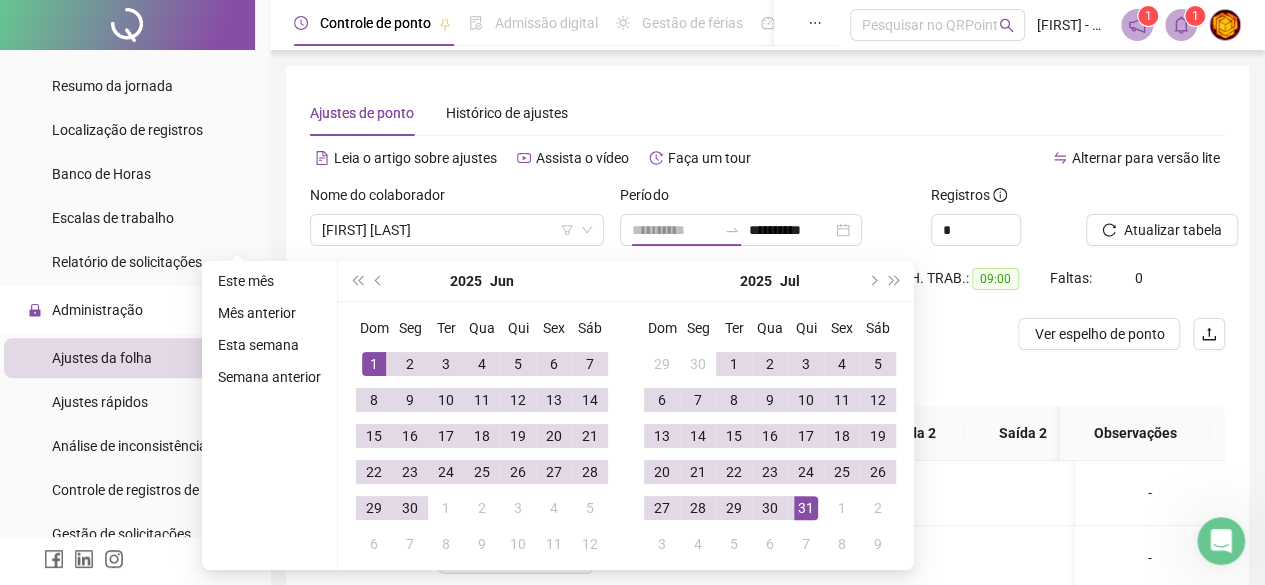 click on "1" at bounding box center [374, 364] 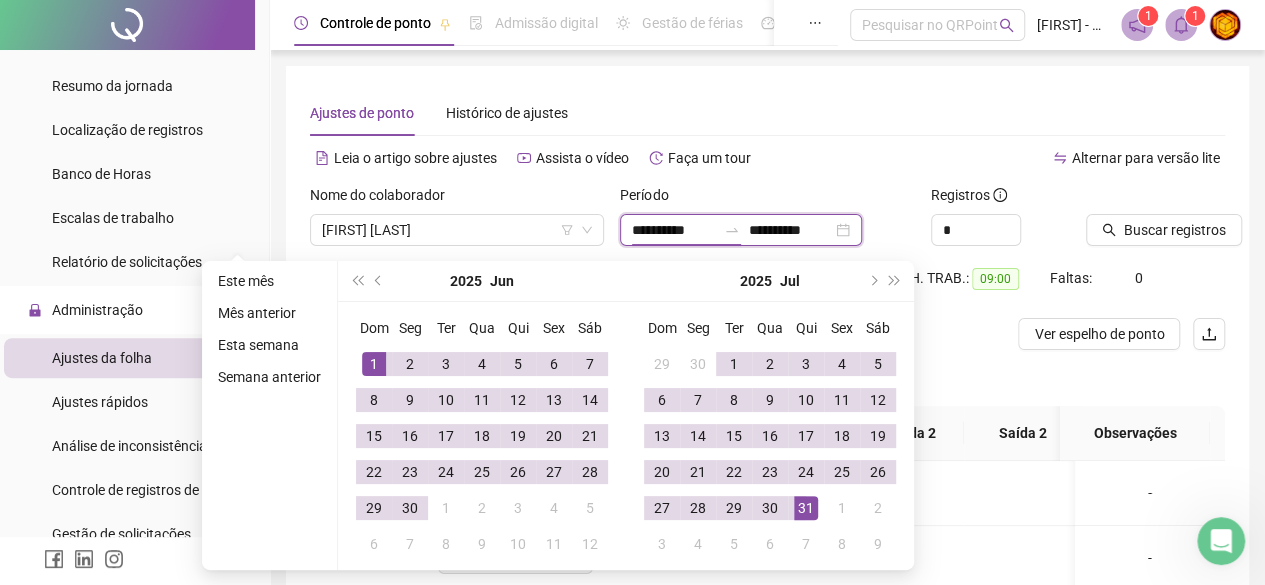 click on "**********" at bounding box center [674, 230] 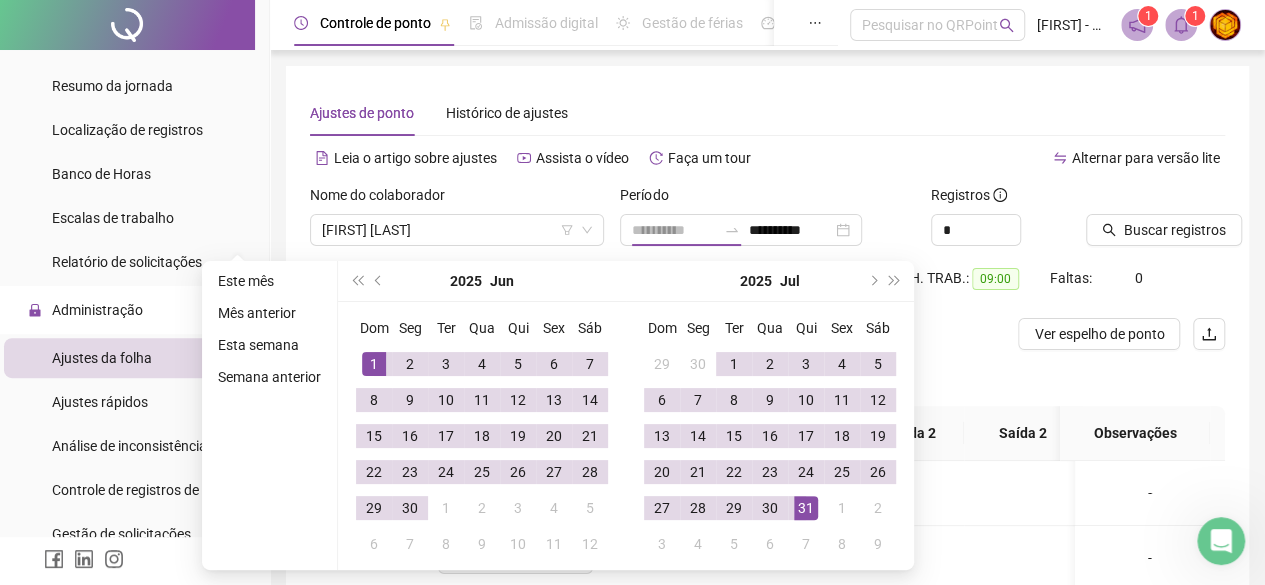 click on "1" at bounding box center [374, 364] 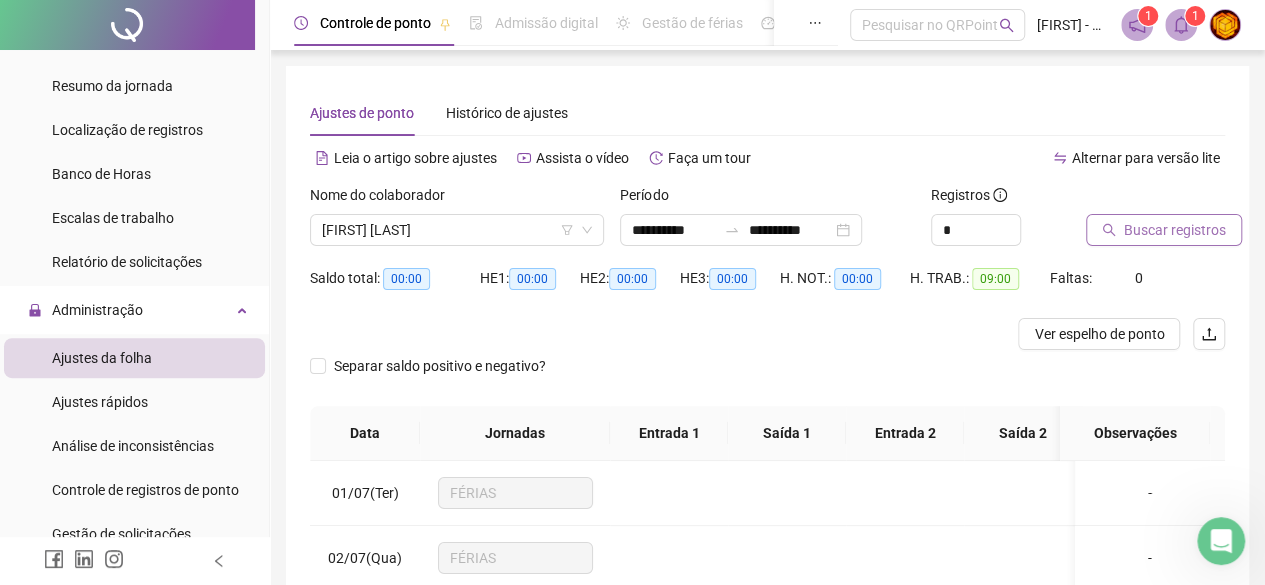 click on "Buscar registros" at bounding box center [1175, 230] 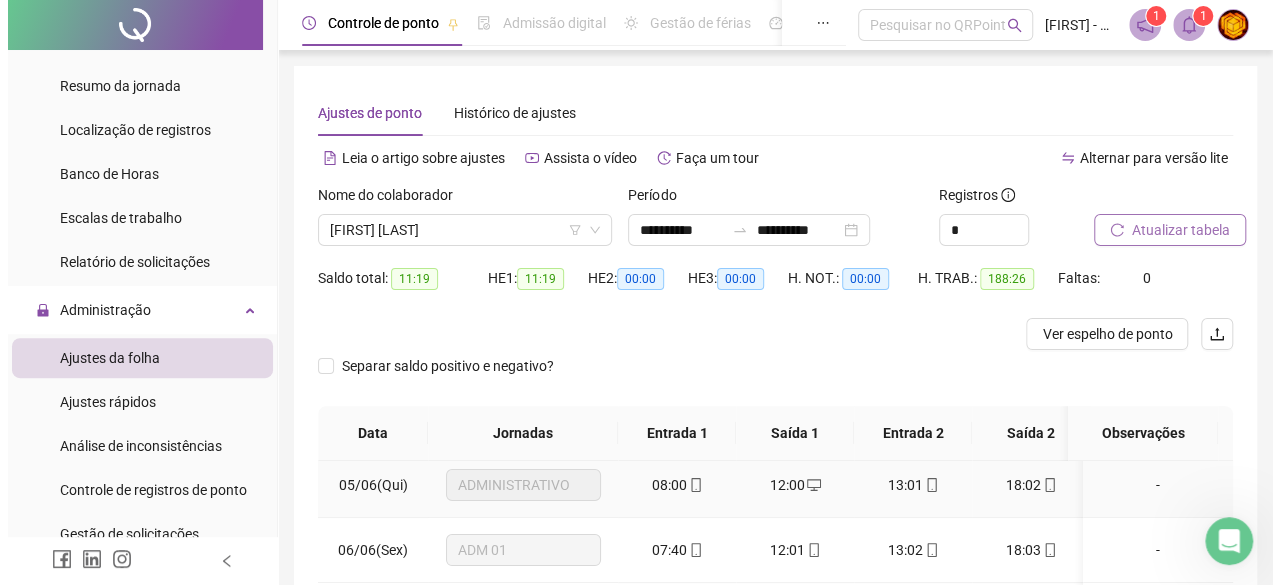 scroll, scrollTop: 300, scrollLeft: 0, axis: vertical 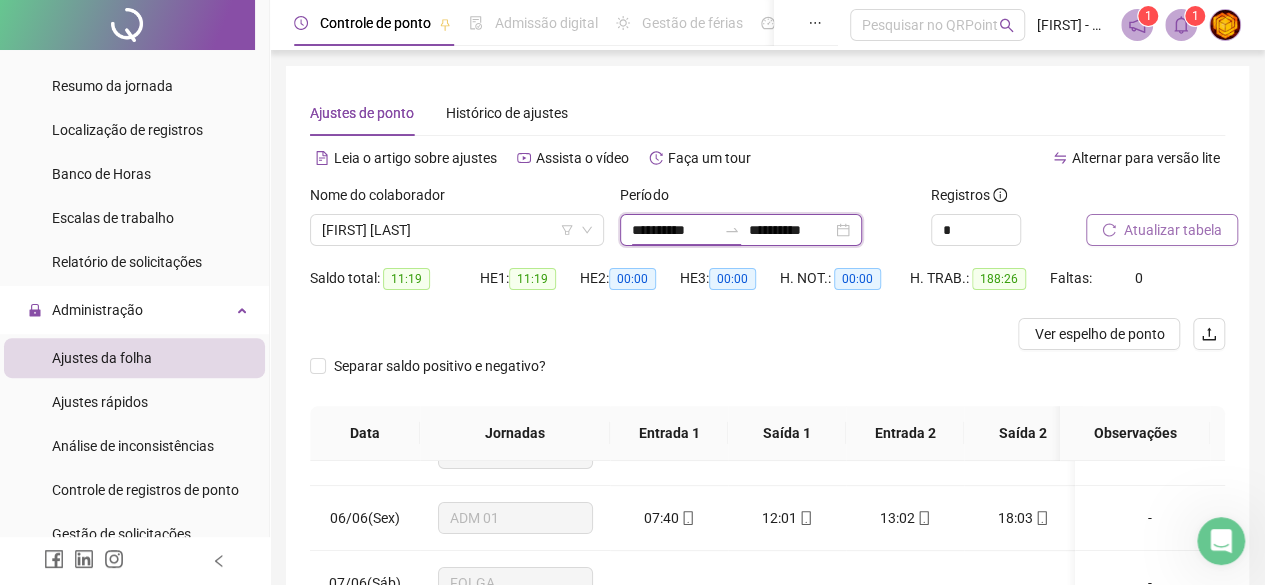 click on "**********" at bounding box center (674, 230) 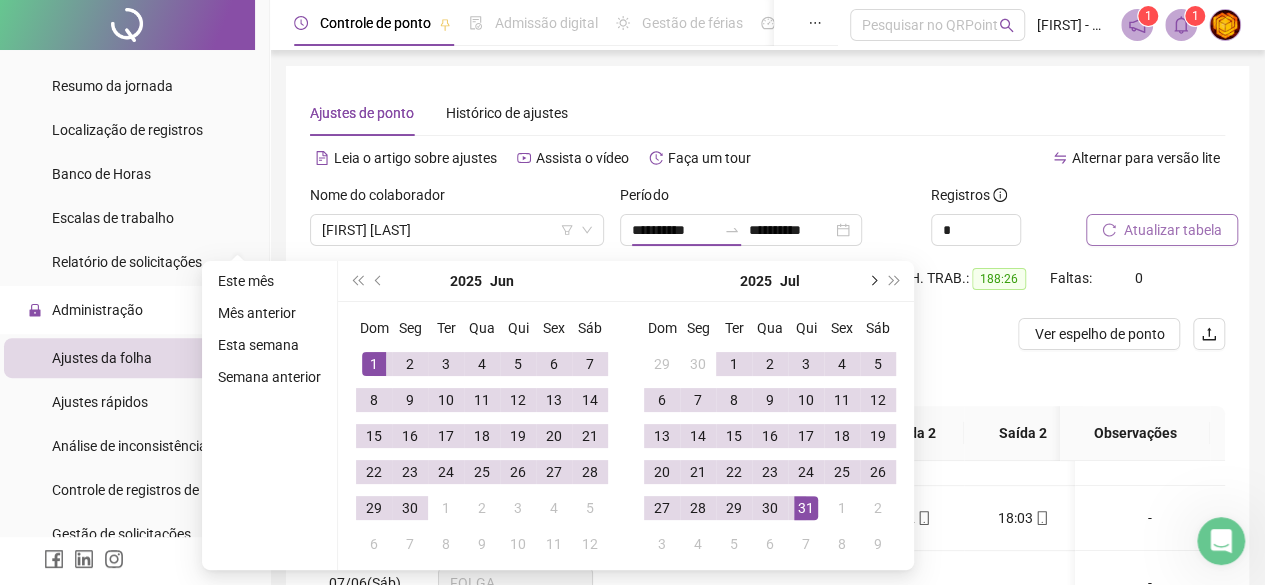 click at bounding box center [872, 281] 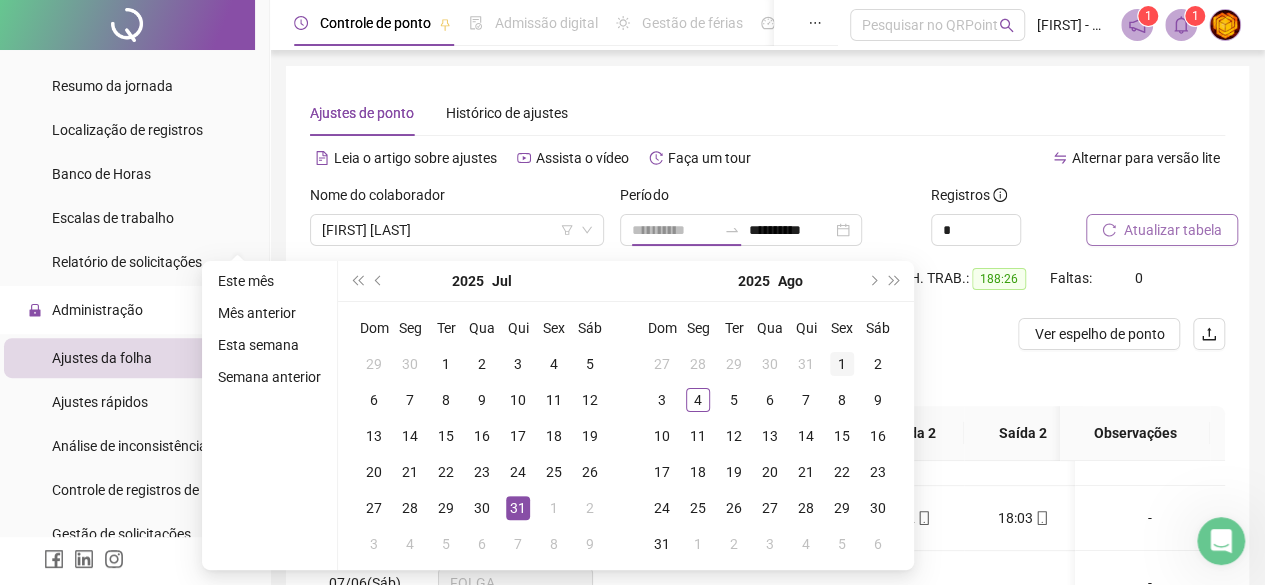 type on "**********" 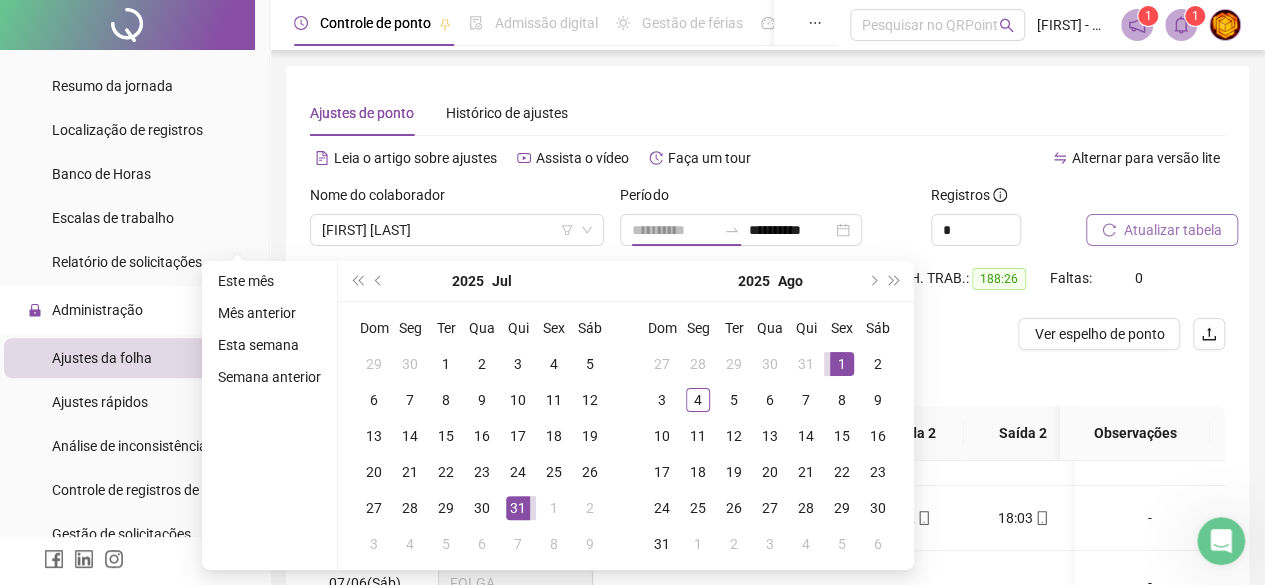 click on "1" at bounding box center (842, 364) 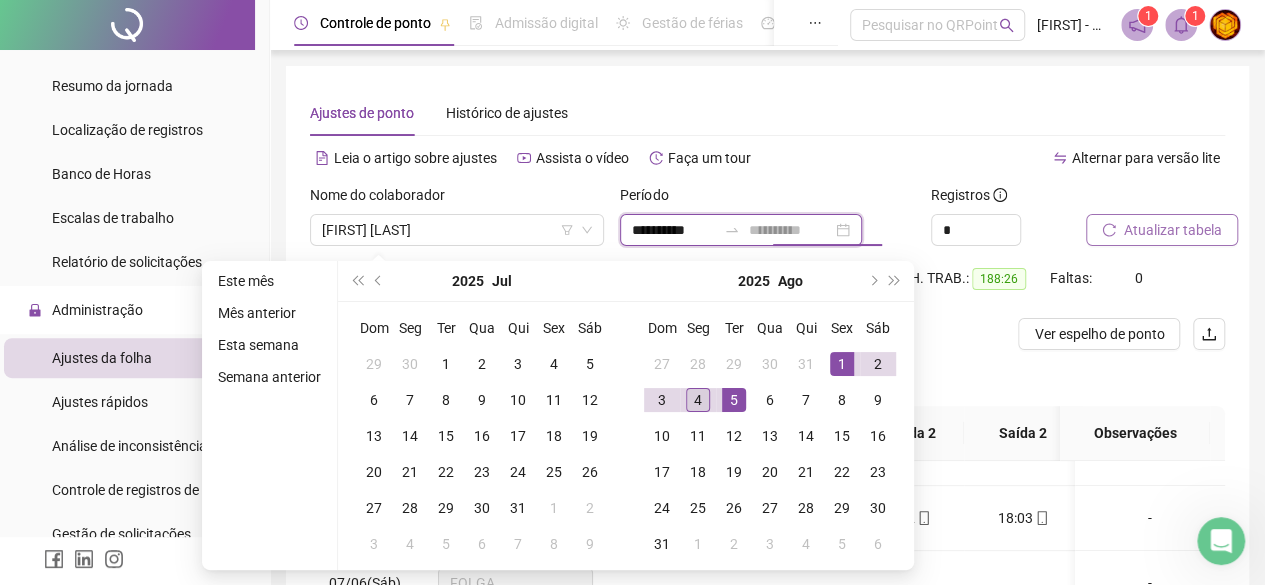 type on "**********" 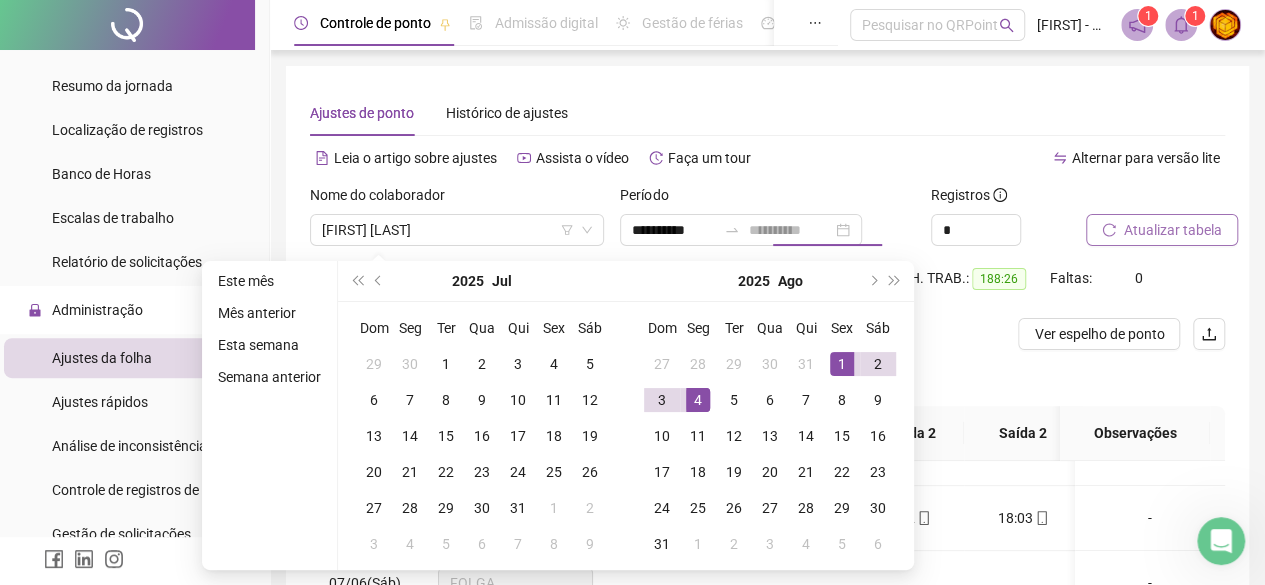 click on "4" at bounding box center [698, 400] 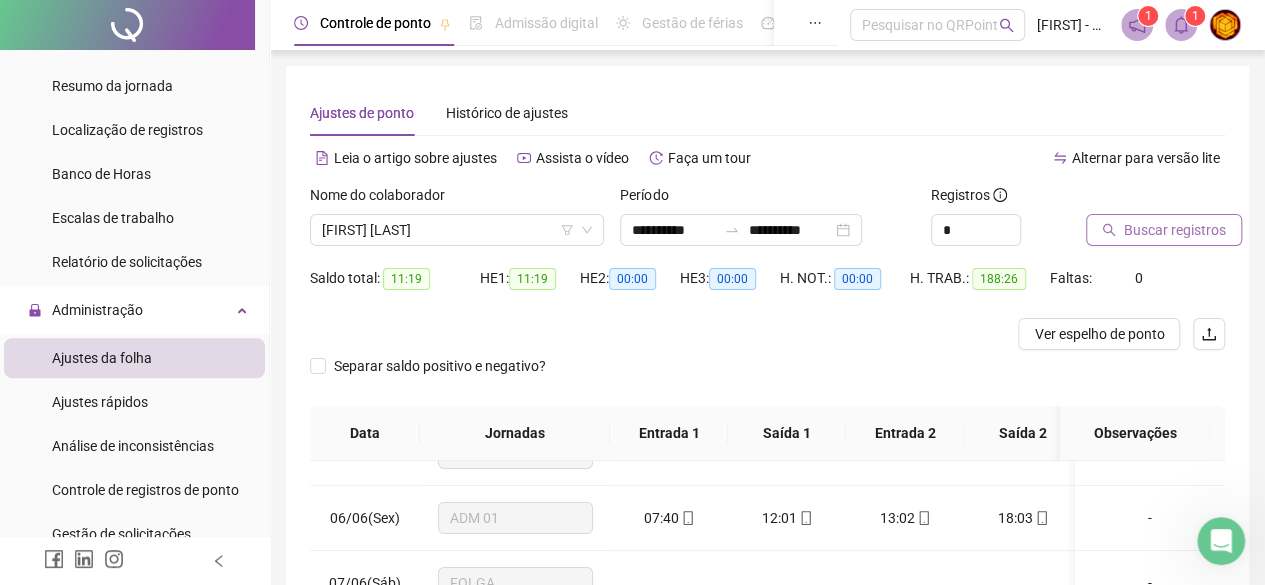 click on "Buscar registros" at bounding box center [1175, 230] 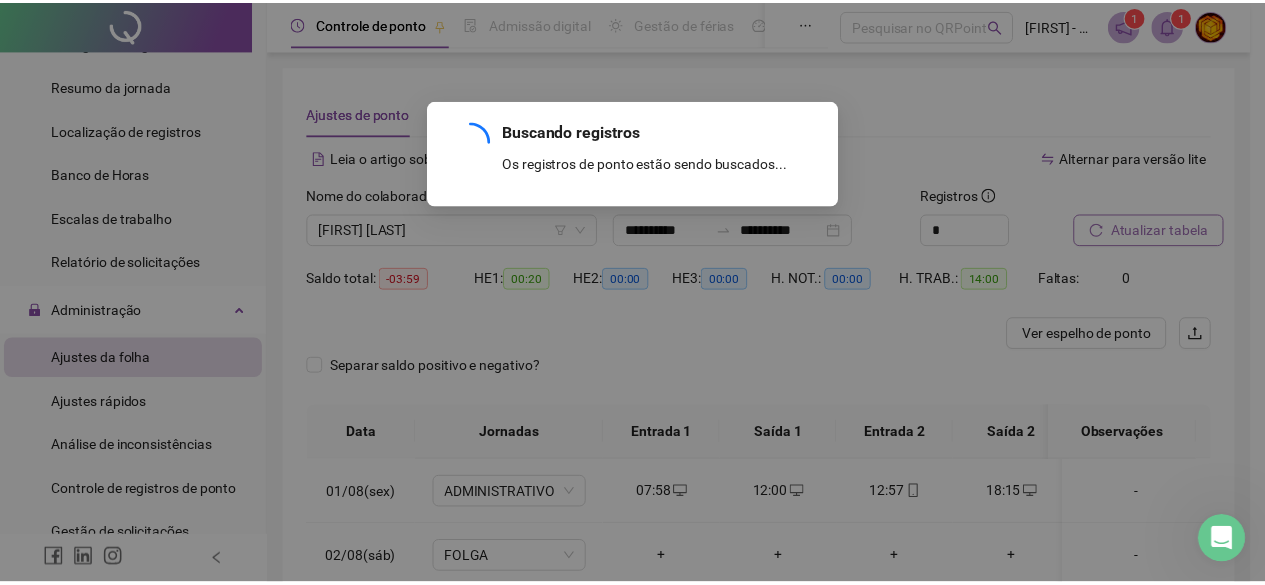 scroll, scrollTop: 0, scrollLeft: 0, axis: both 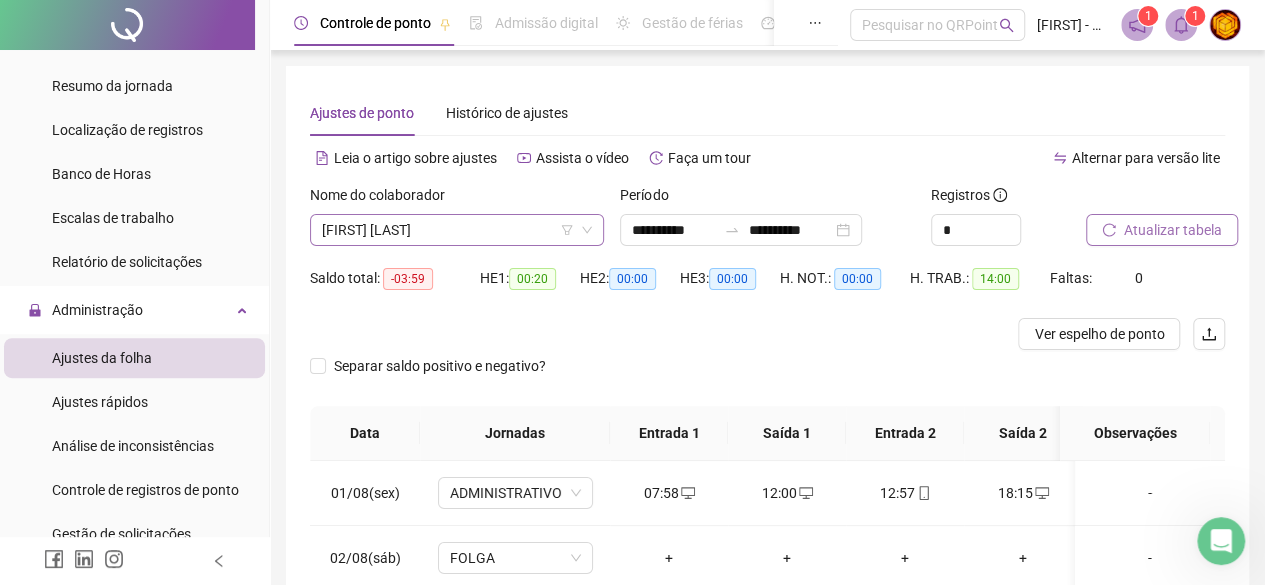 click on "[FIRST] [LAST]" at bounding box center [457, 230] 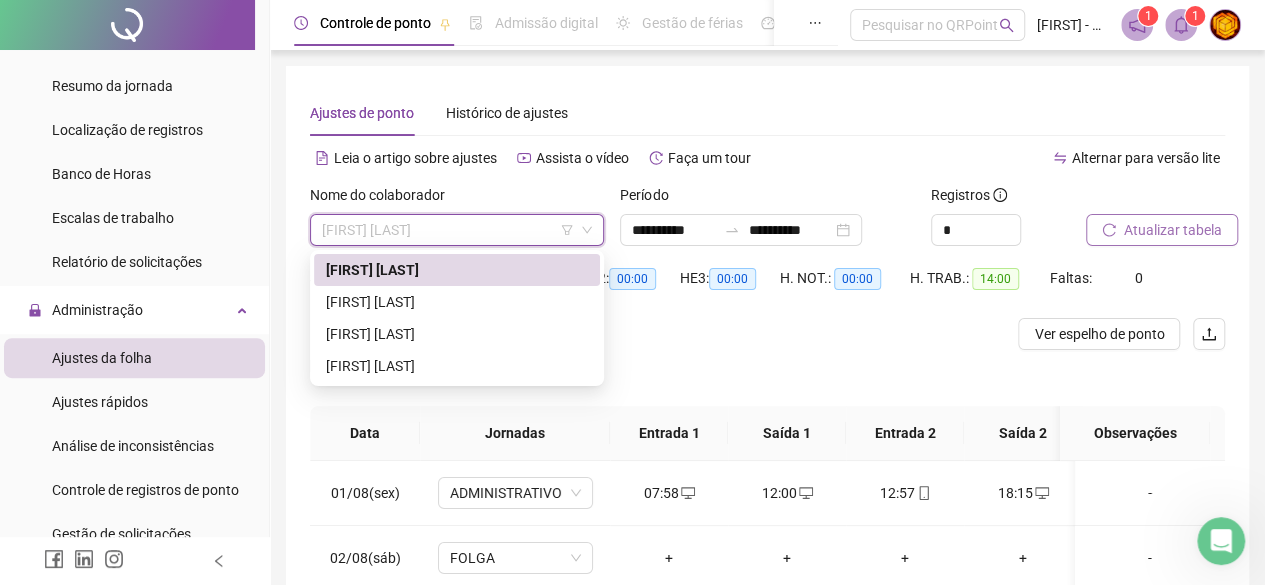 click on "[FIRST] [LAST]" at bounding box center [457, 230] 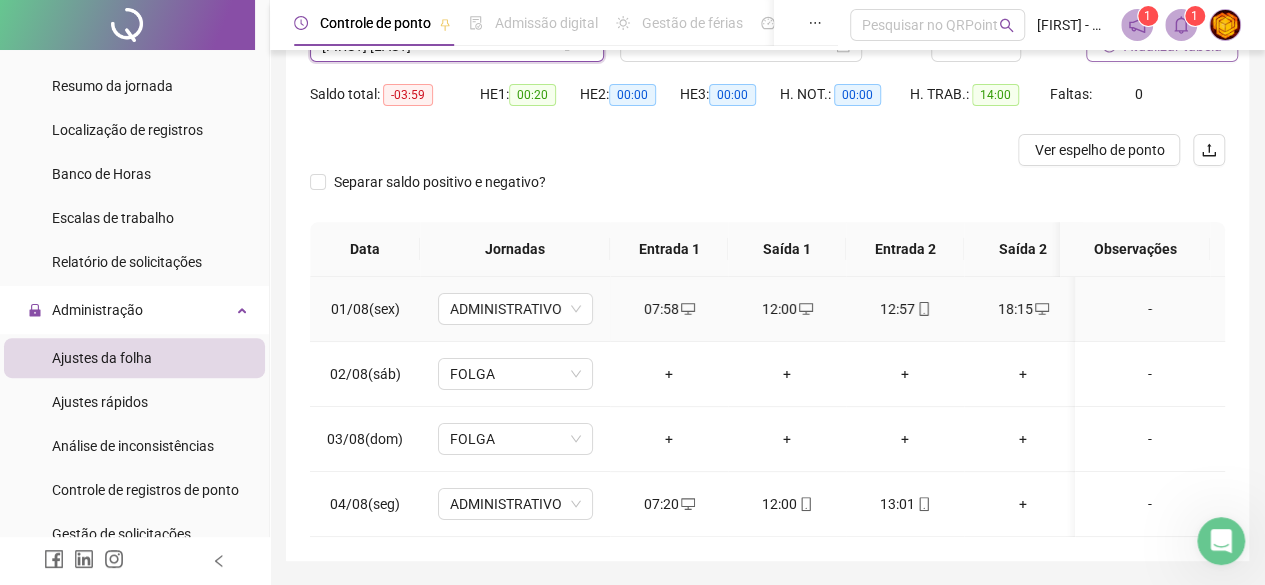 scroll, scrollTop: 200, scrollLeft: 0, axis: vertical 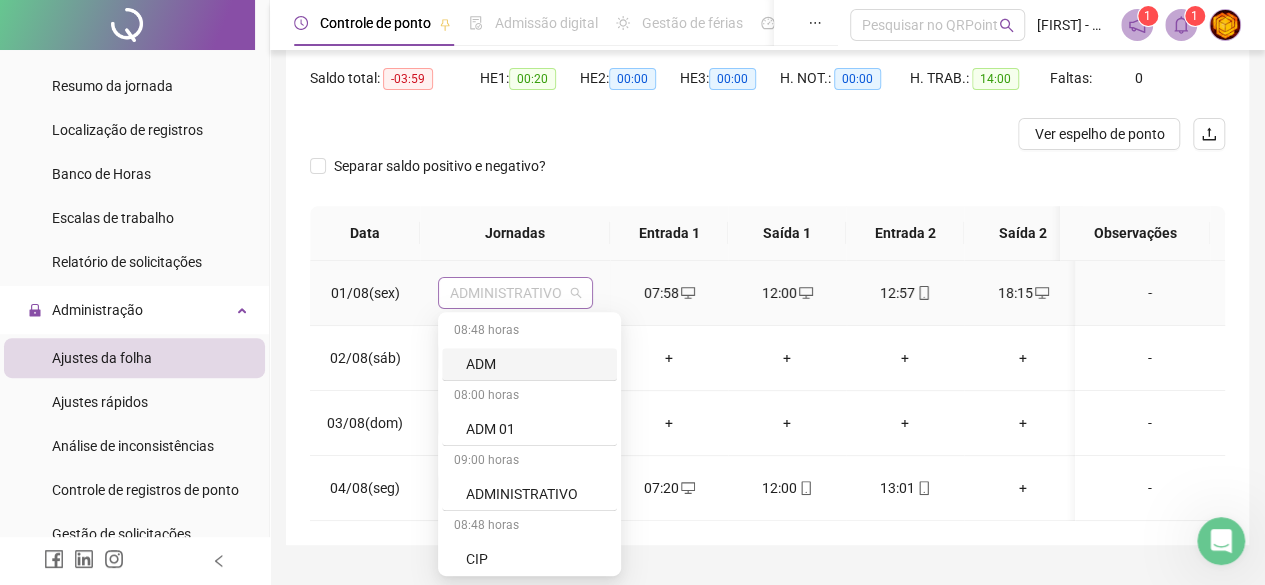 click on "ADMINISTRATIVO" at bounding box center [515, 293] 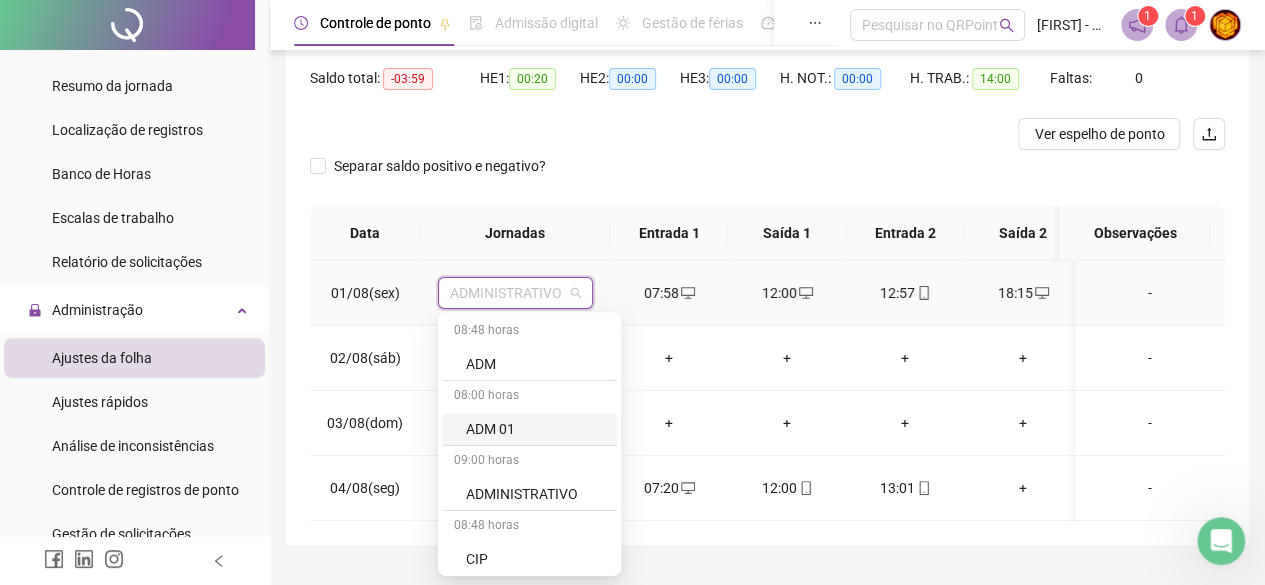 click on "ADM 01" at bounding box center (535, 429) 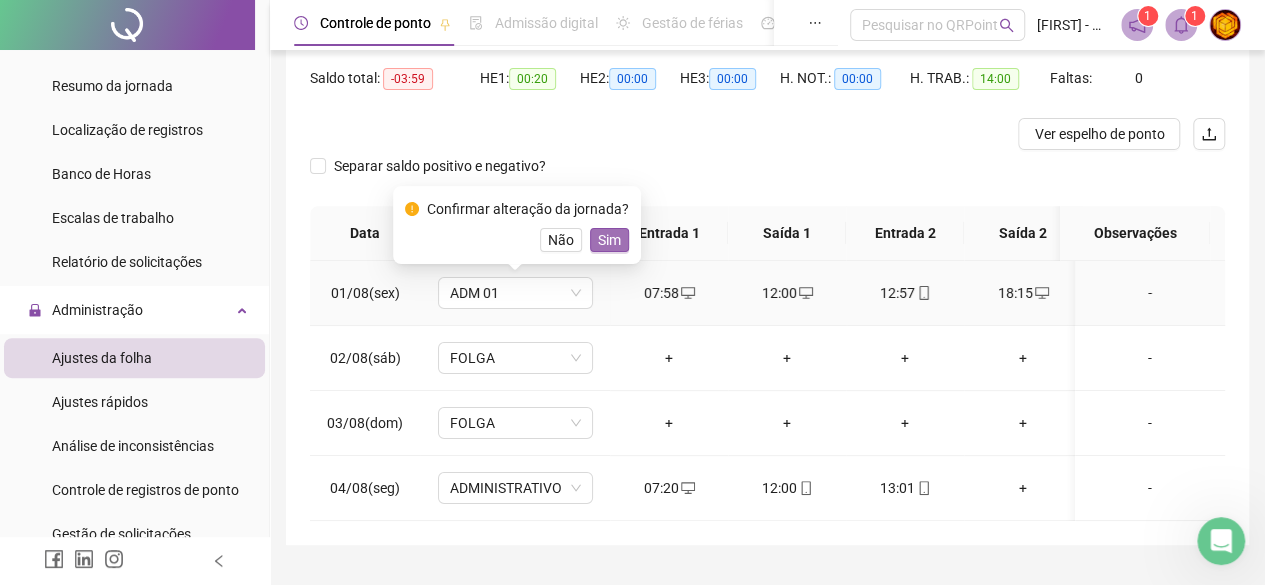 click on "Sim" at bounding box center [609, 240] 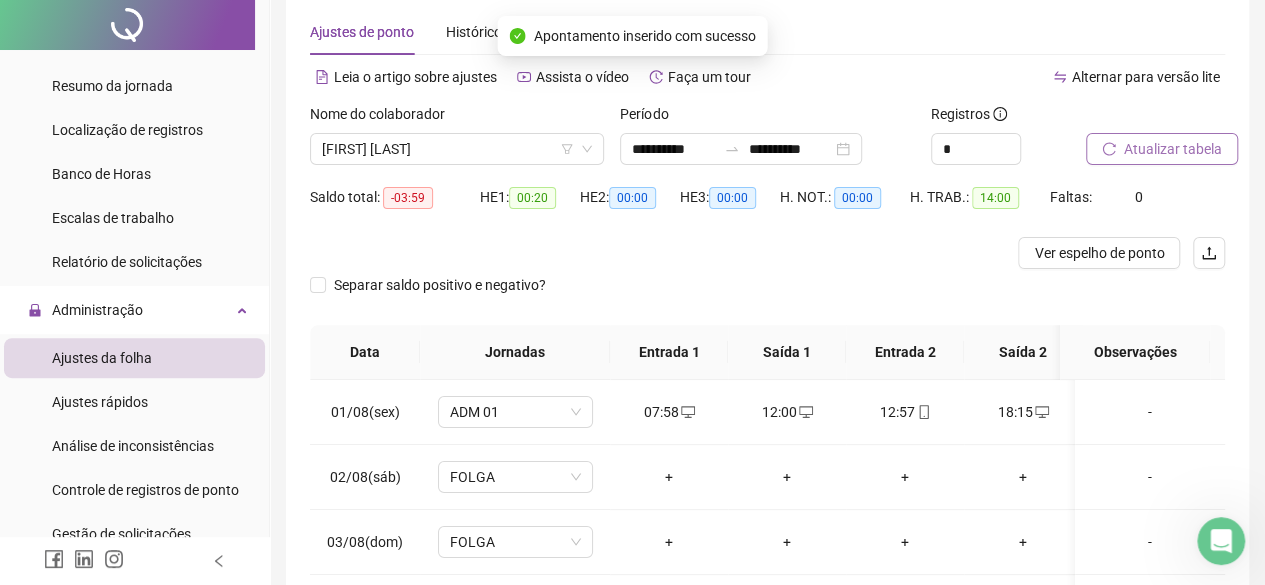 scroll, scrollTop: 0, scrollLeft: 0, axis: both 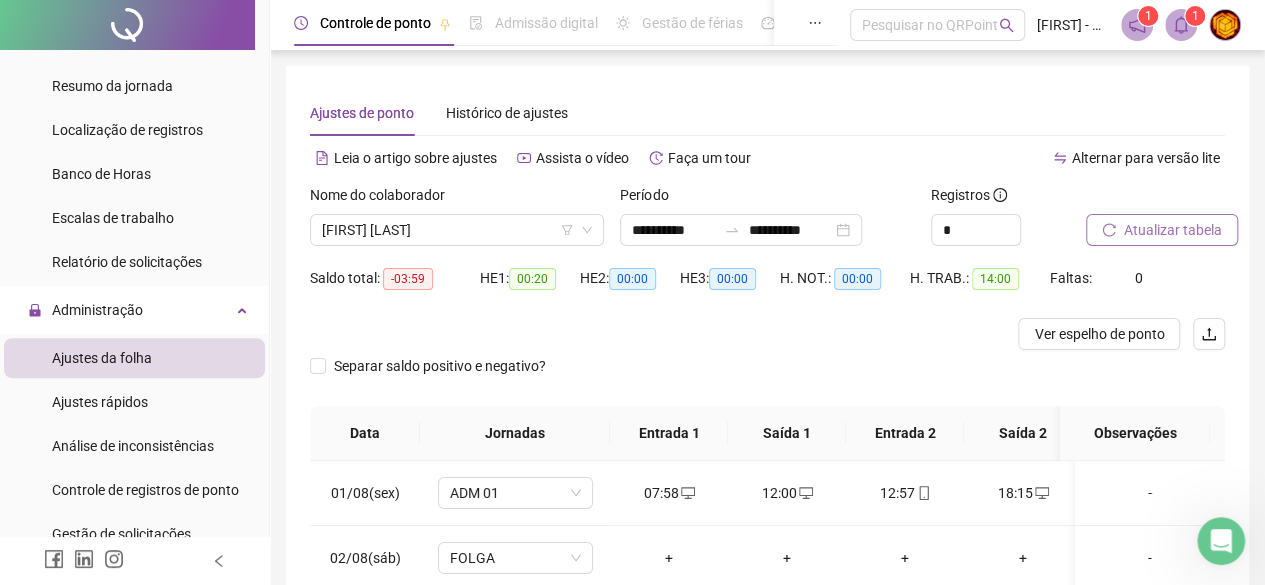 click on "Atualizar tabela" at bounding box center (1173, 230) 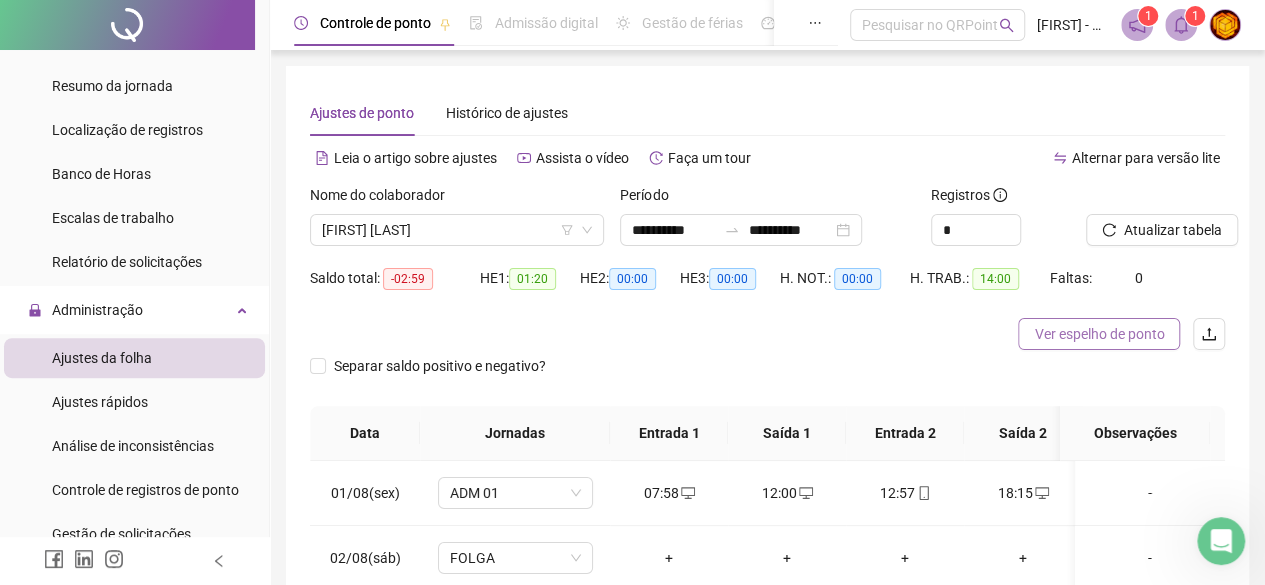 click on "Ver espelho de ponto" at bounding box center [1099, 334] 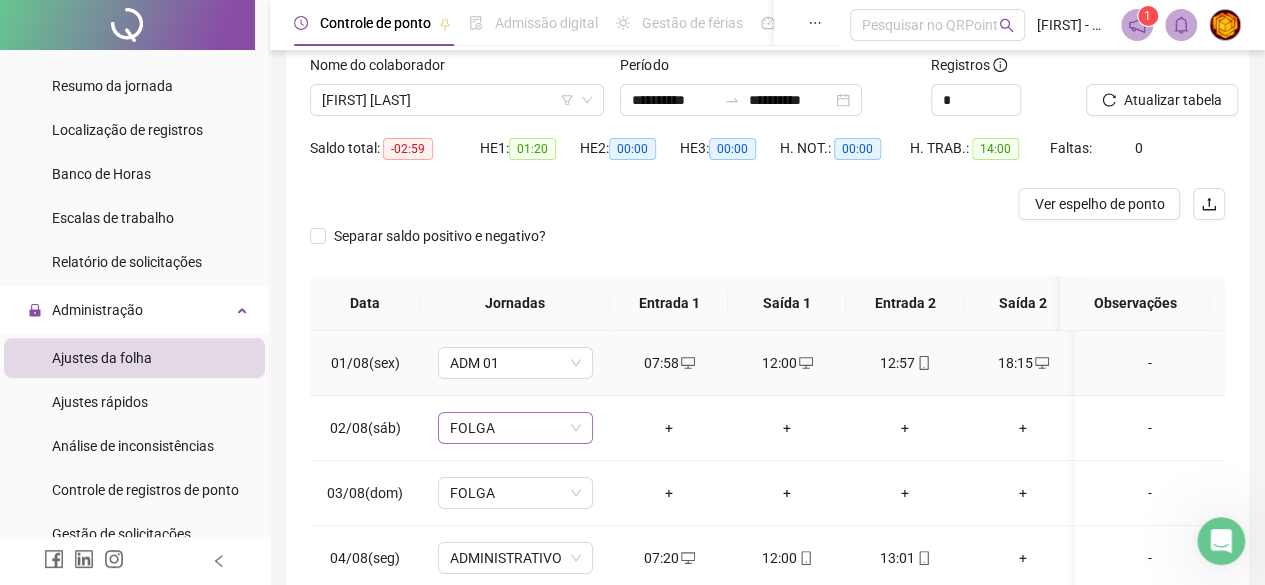 scroll, scrollTop: 259, scrollLeft: 0, axis: vertical 